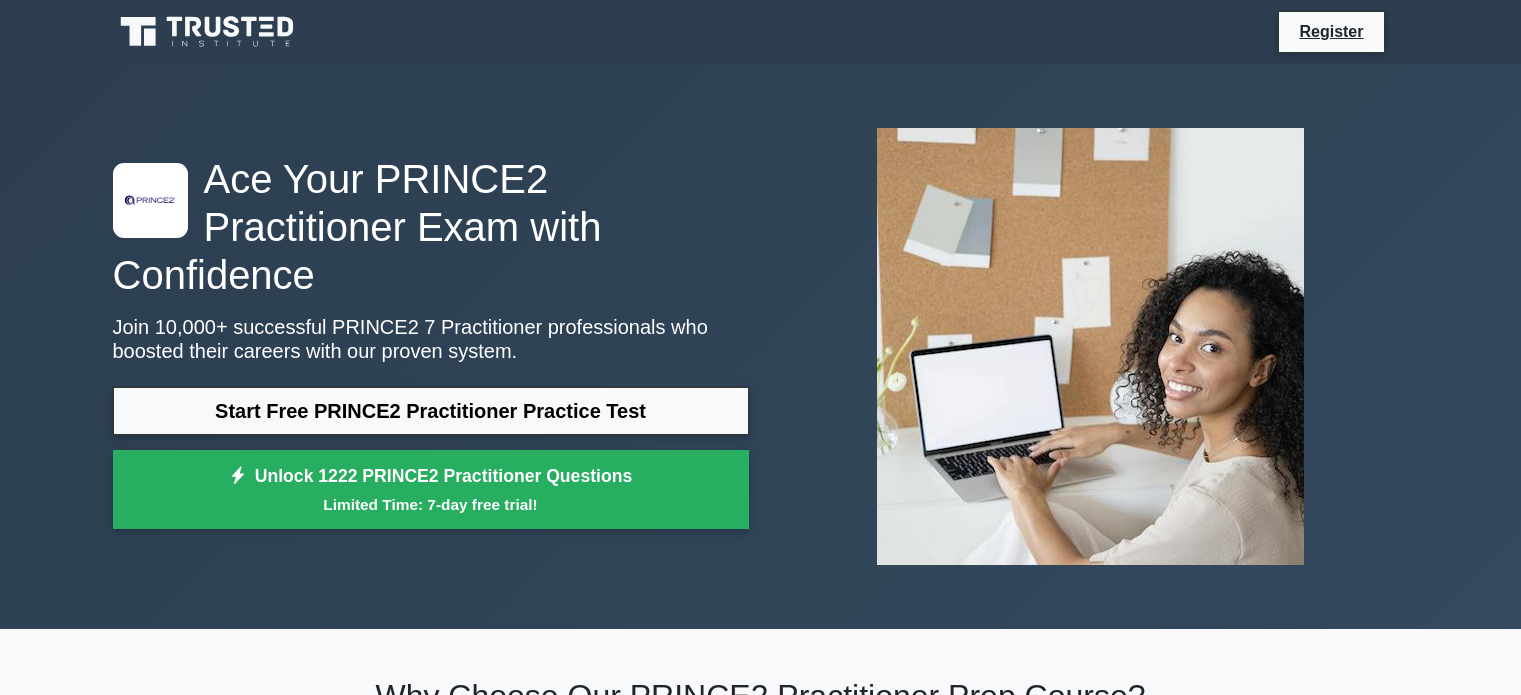 scroll, scrollTop: 0, scrollLeft: 0, axis: both 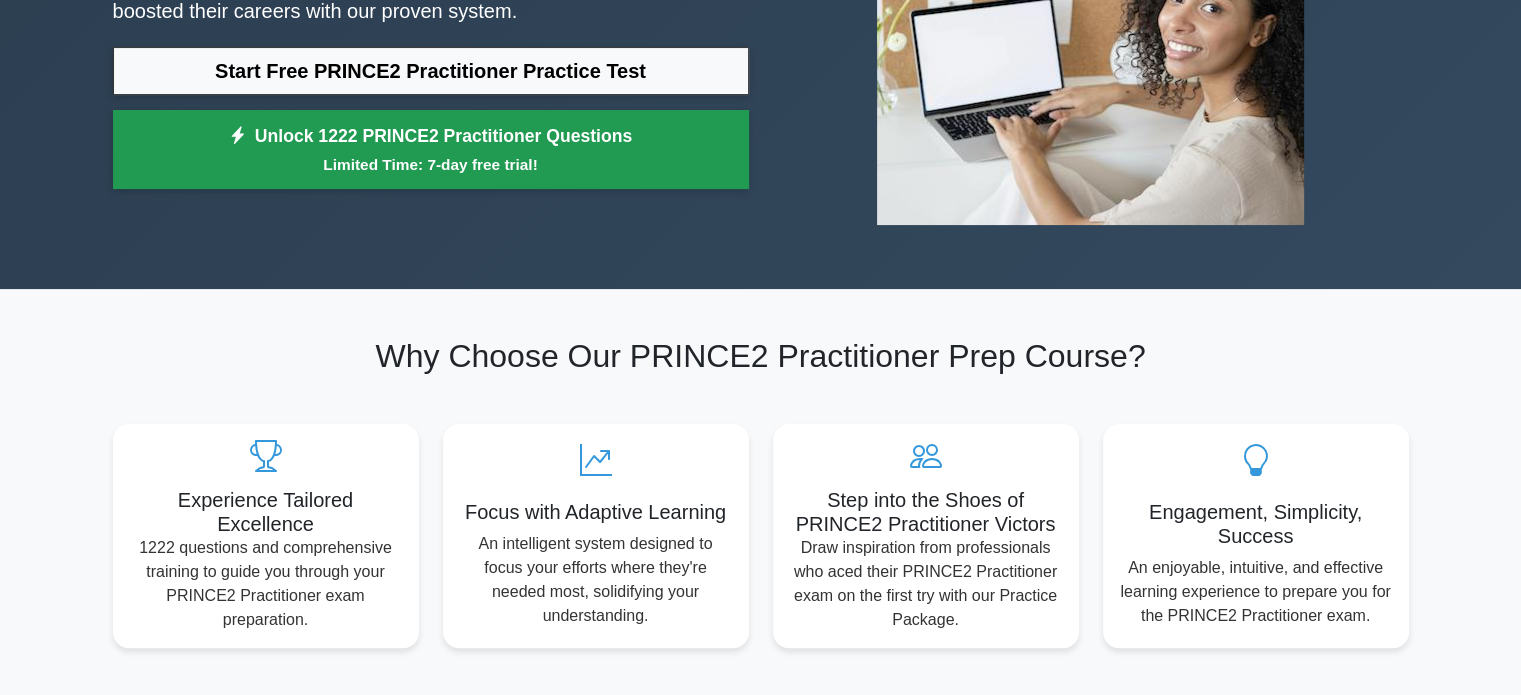 click on "Unlock 1222 PRINCE2 Practitioner Questions
Limited Time: 7-day free trial!" at bounding box center [431, 150] 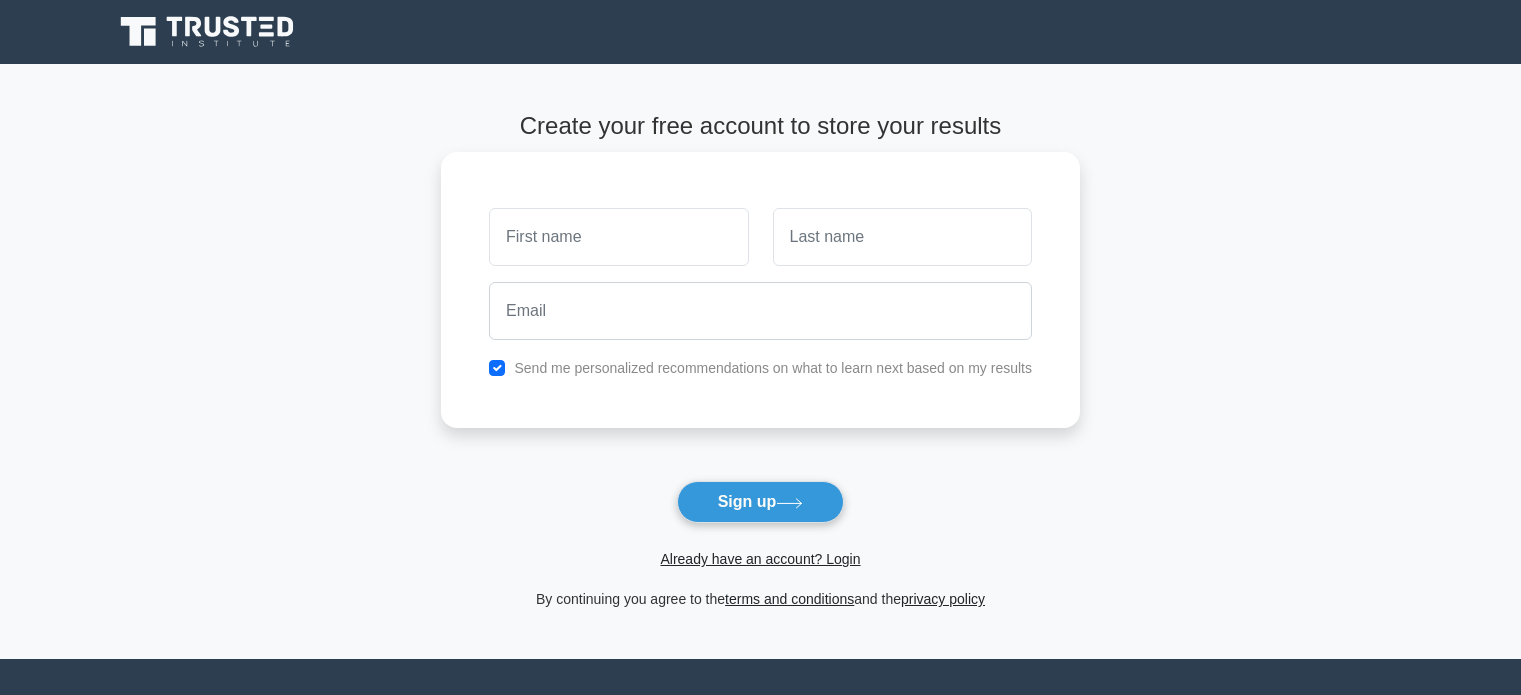 scroll, scrollTop: 0, scrollLeft: 0, axis: both 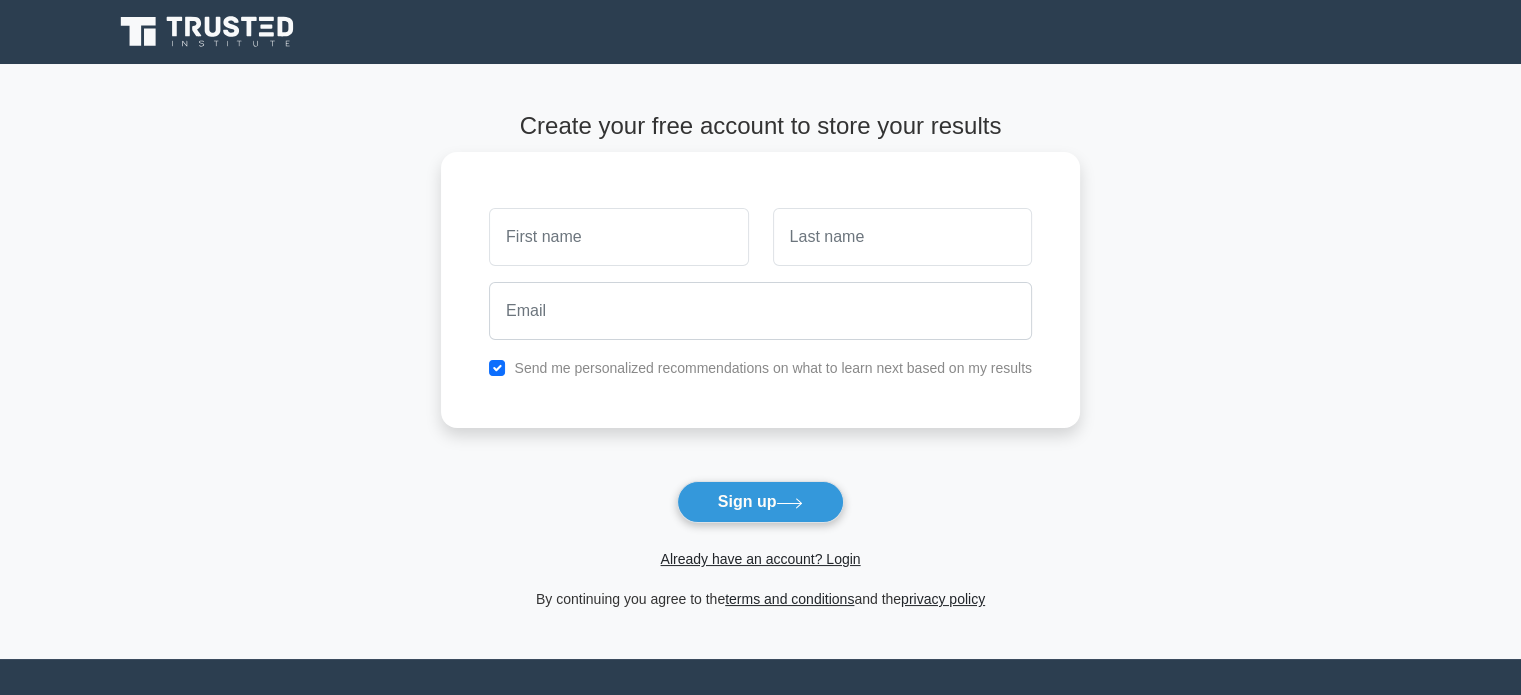 click at bounding box center [618, 237] 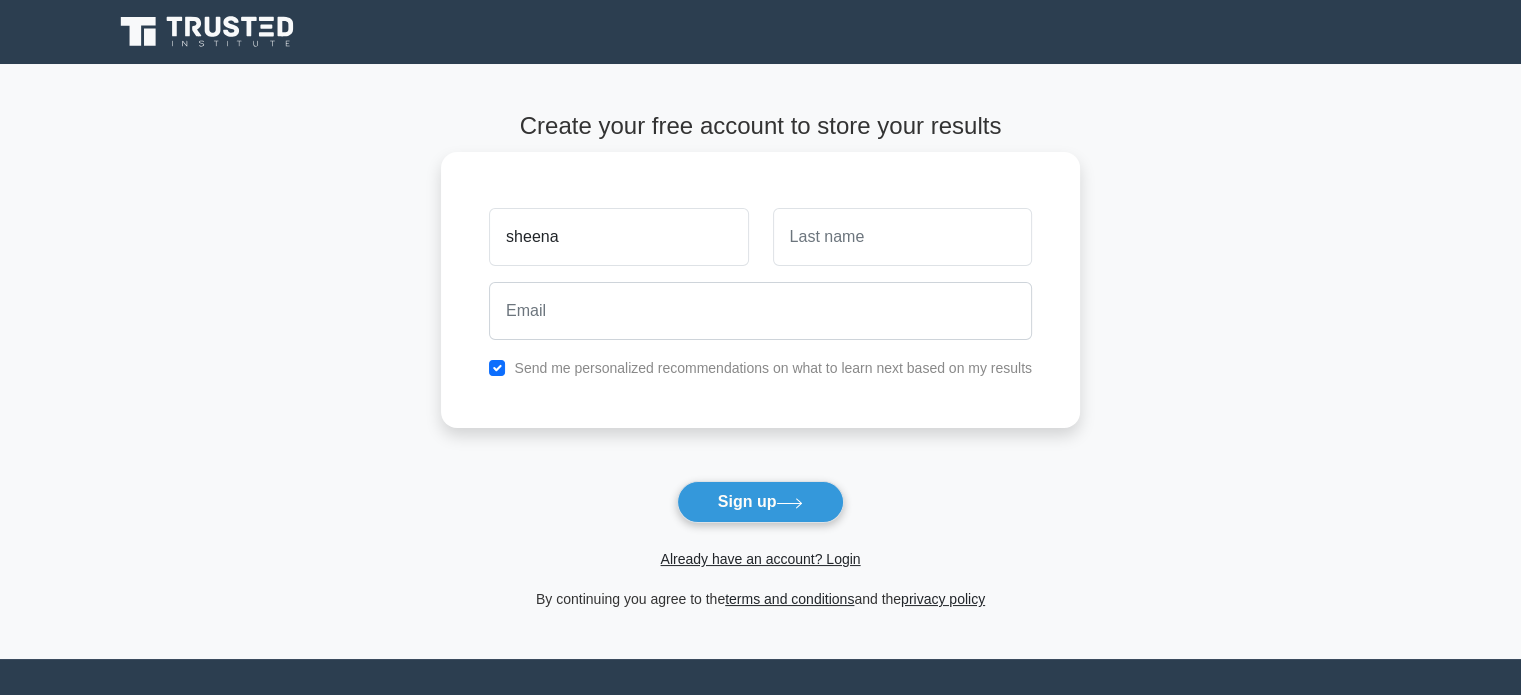 type on "sheena" 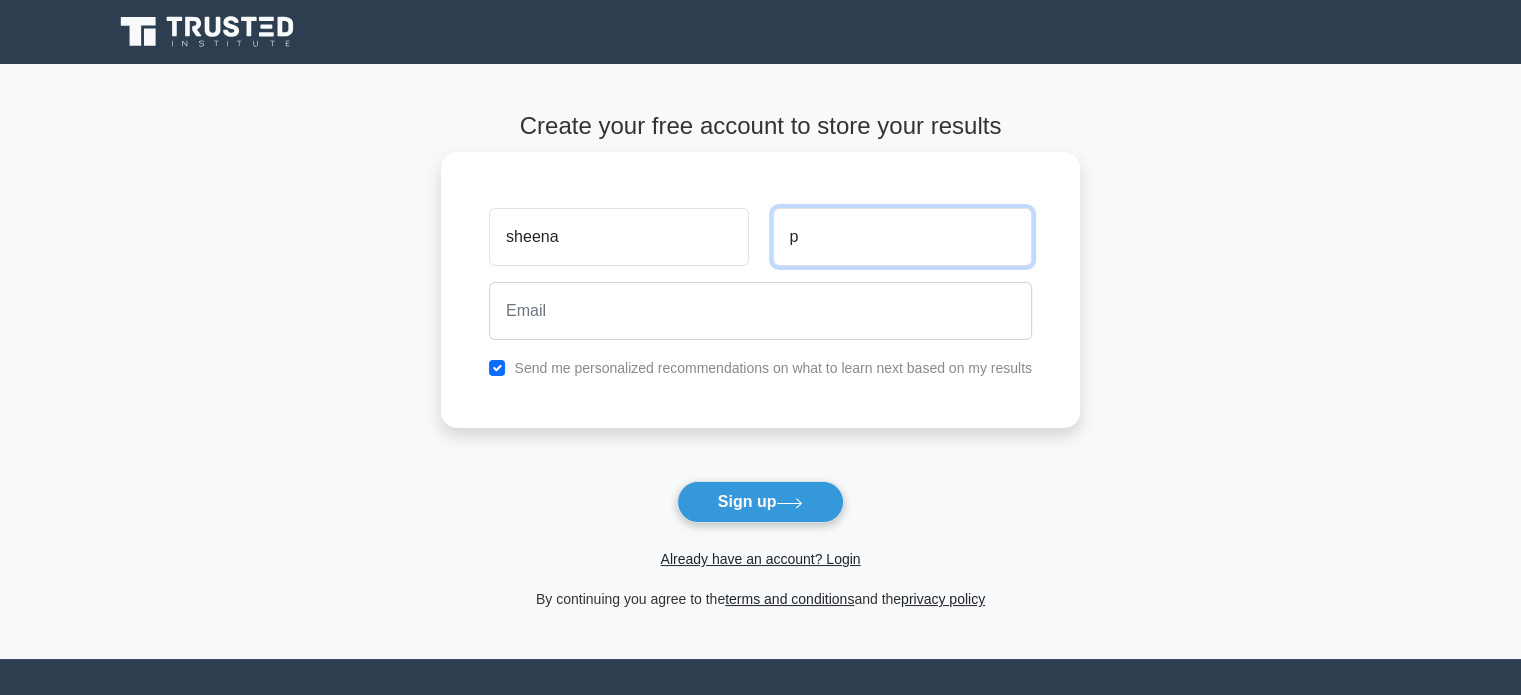 type on "p" 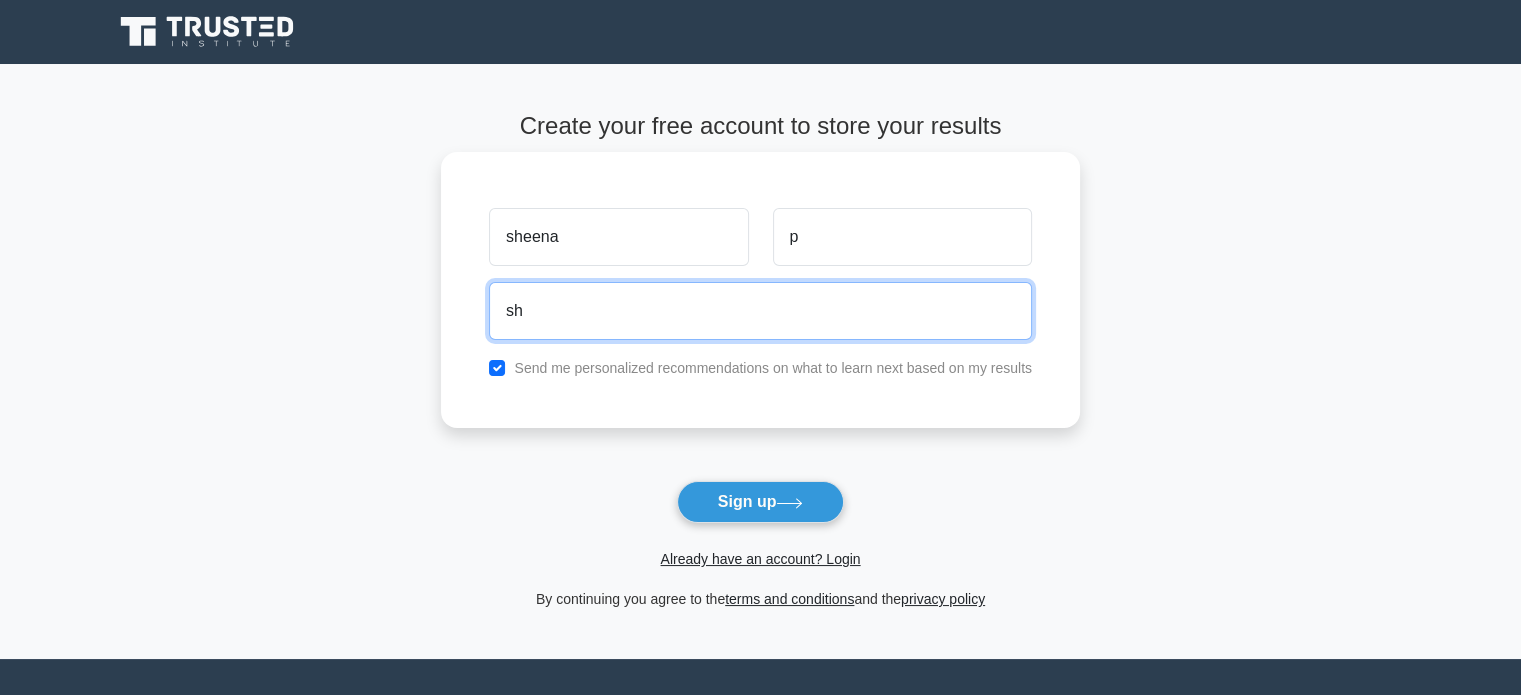 paste on "eenup.97@gmail.com" 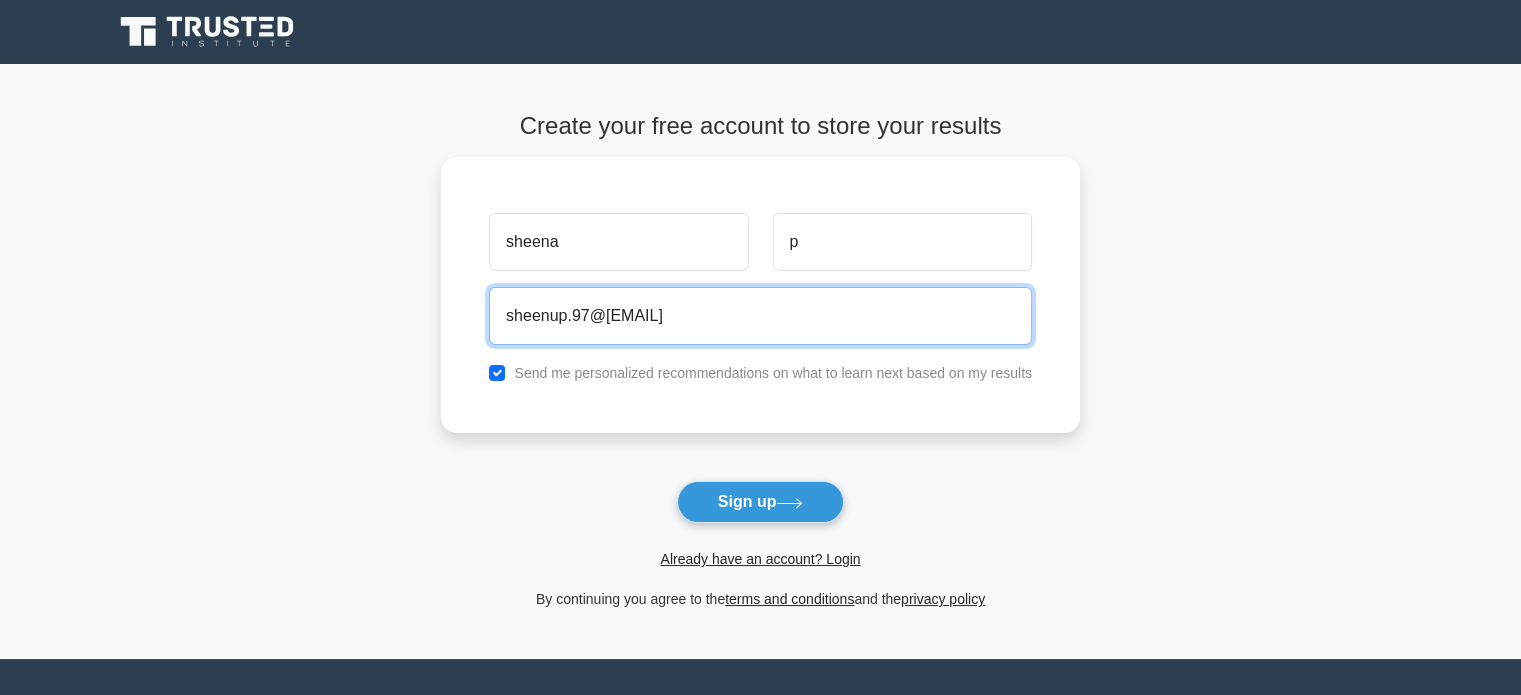 type on "sheenup.97@gmail.com" 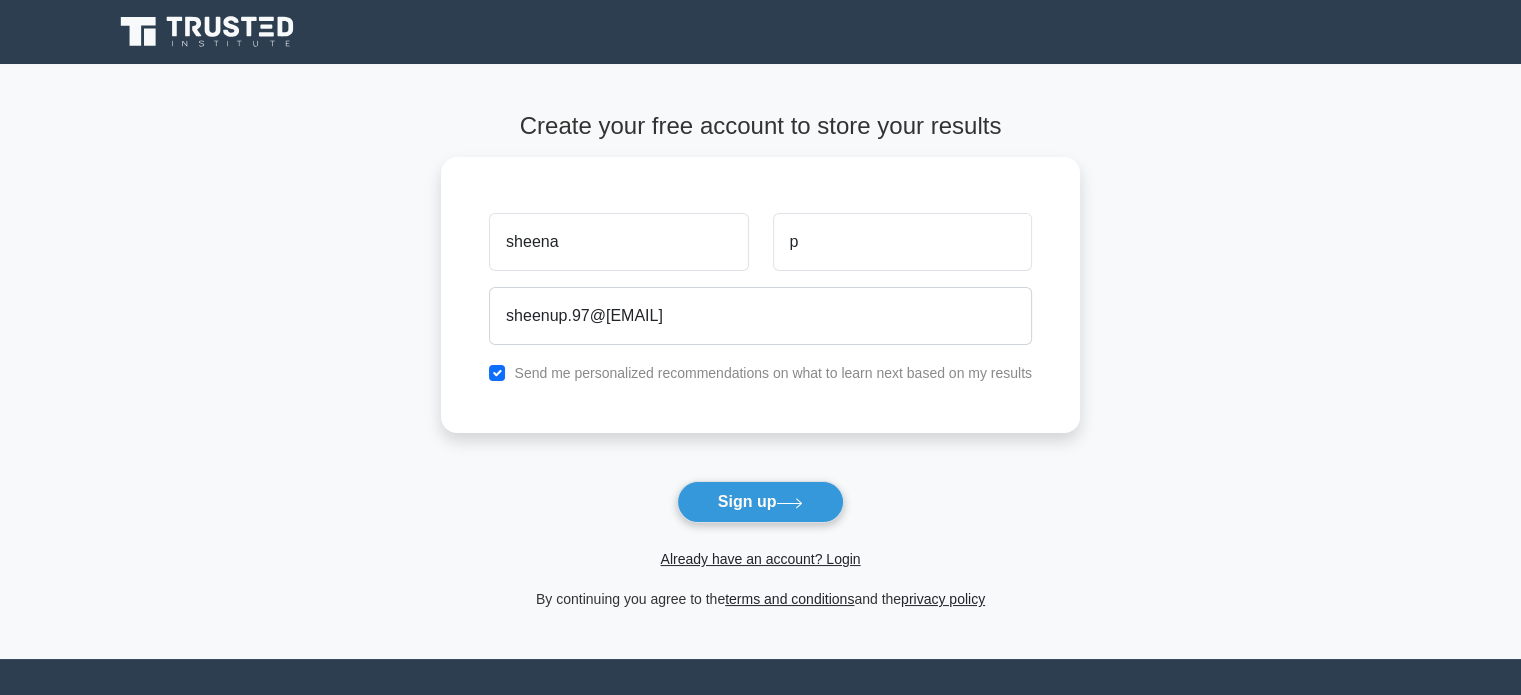 click on "Create your free account to store your results
sheena
p
sheenup.97@gmail.com
Send me personalized recommendations on what to learn next based on my results
Sign up
and the" at bounding box center [760, 361] 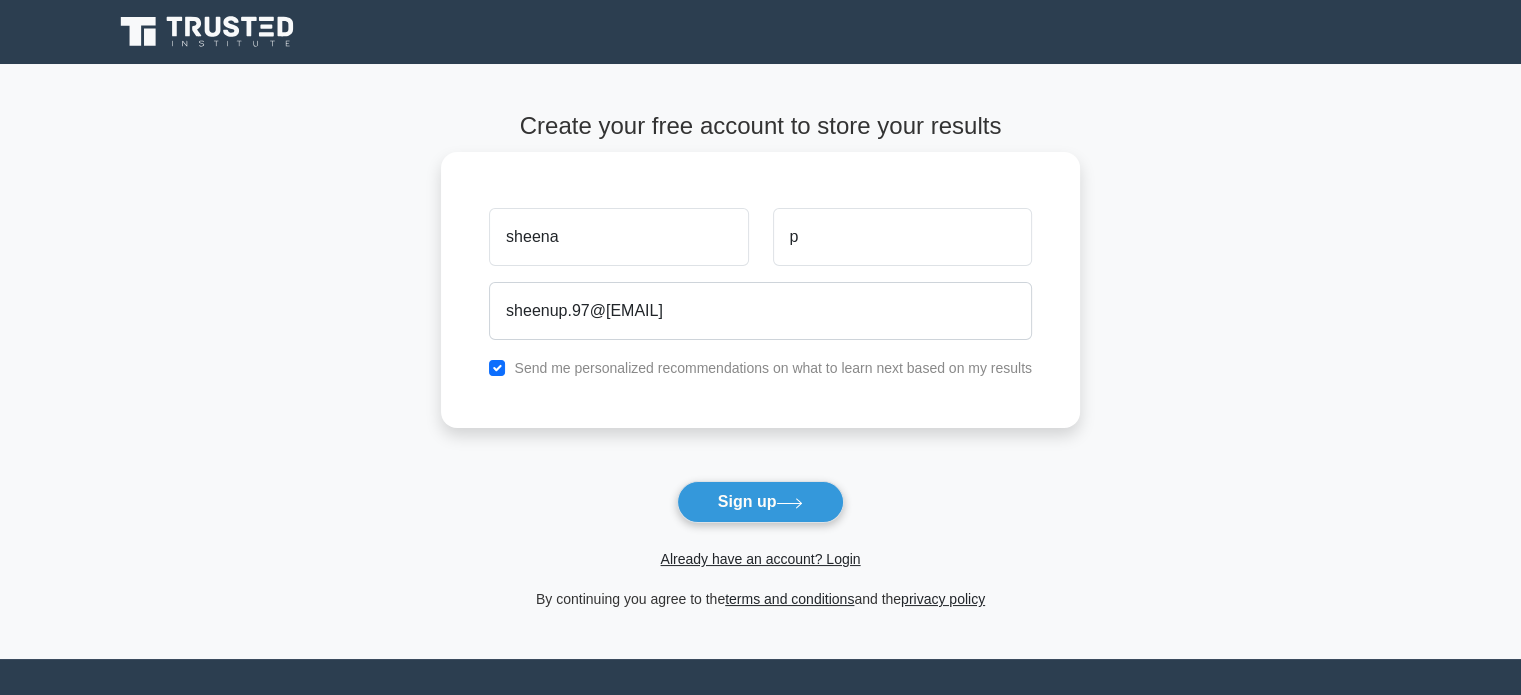 click on "Send me personalized recommendations on what to learn next based on my results" at bounding box center [760, 368] 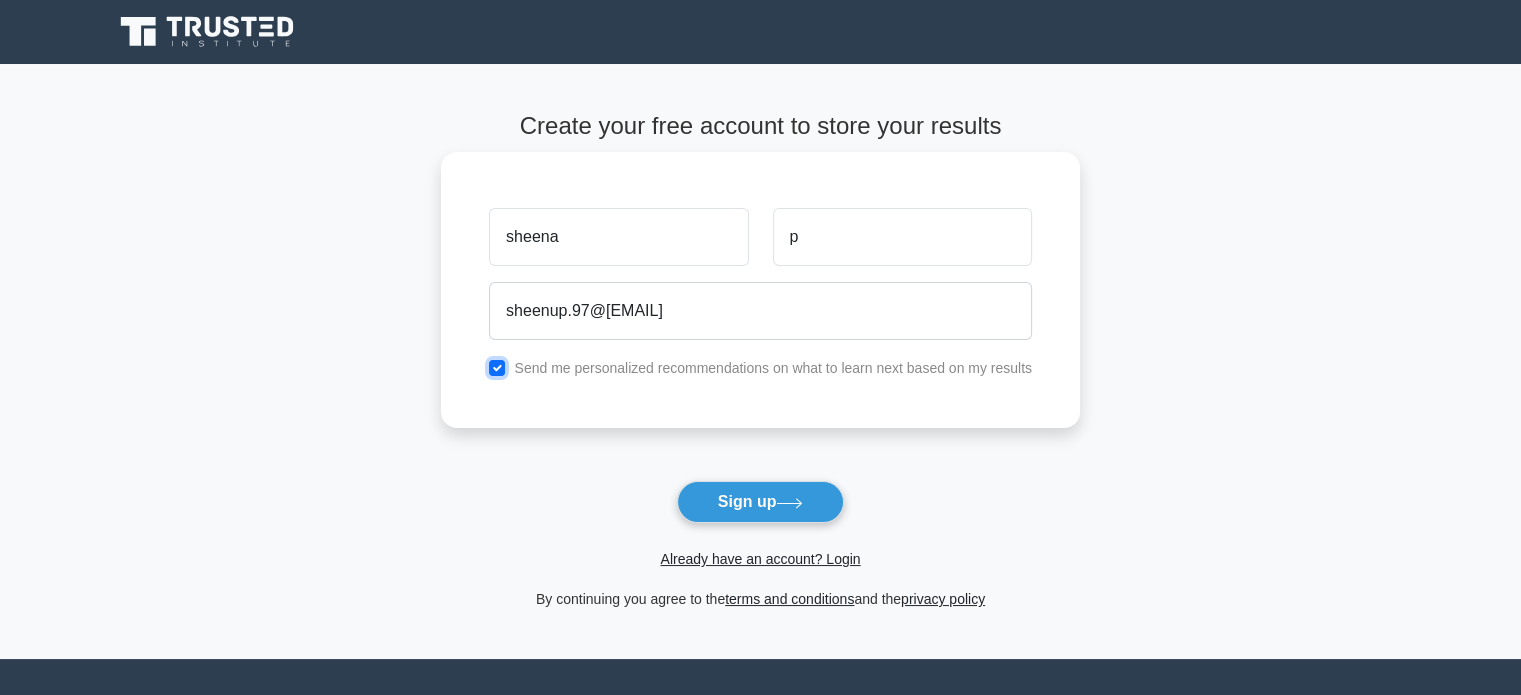 click at bounding box center (497, 368) 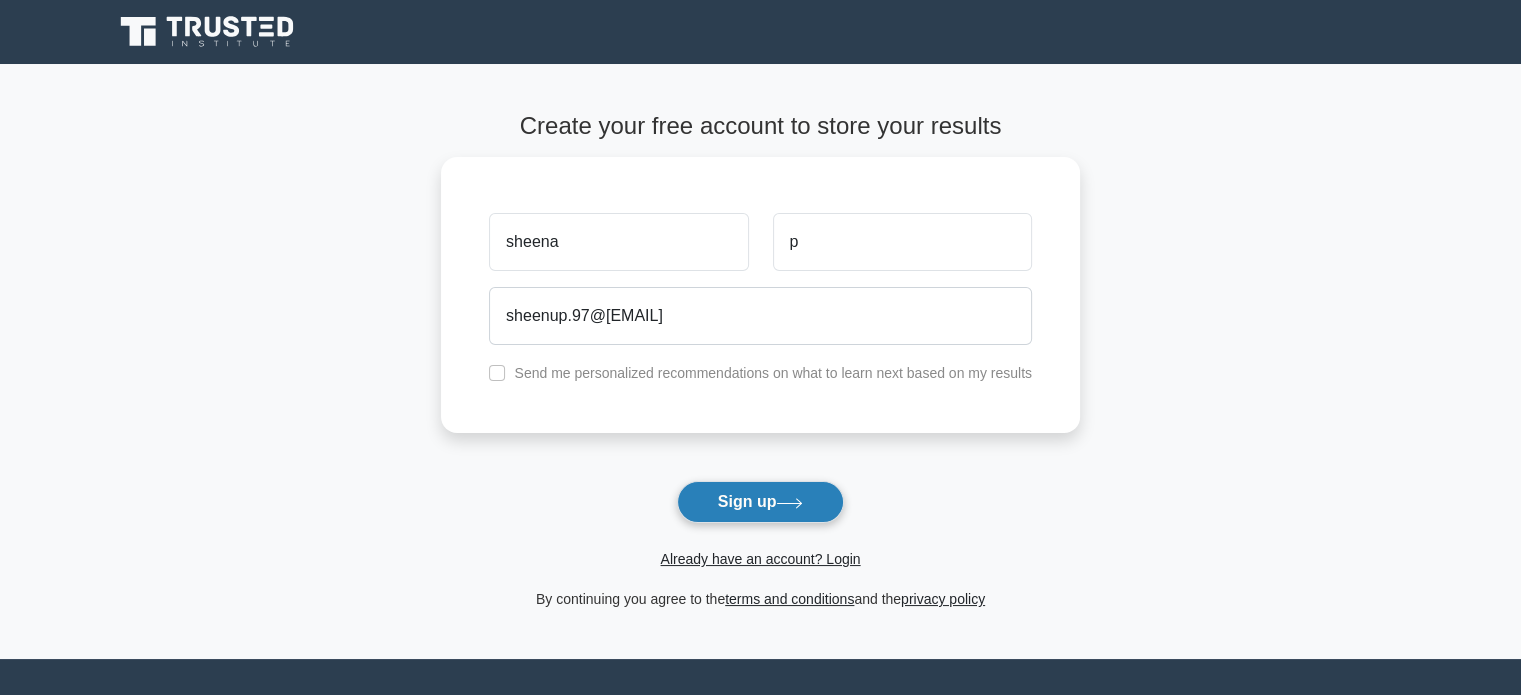 click 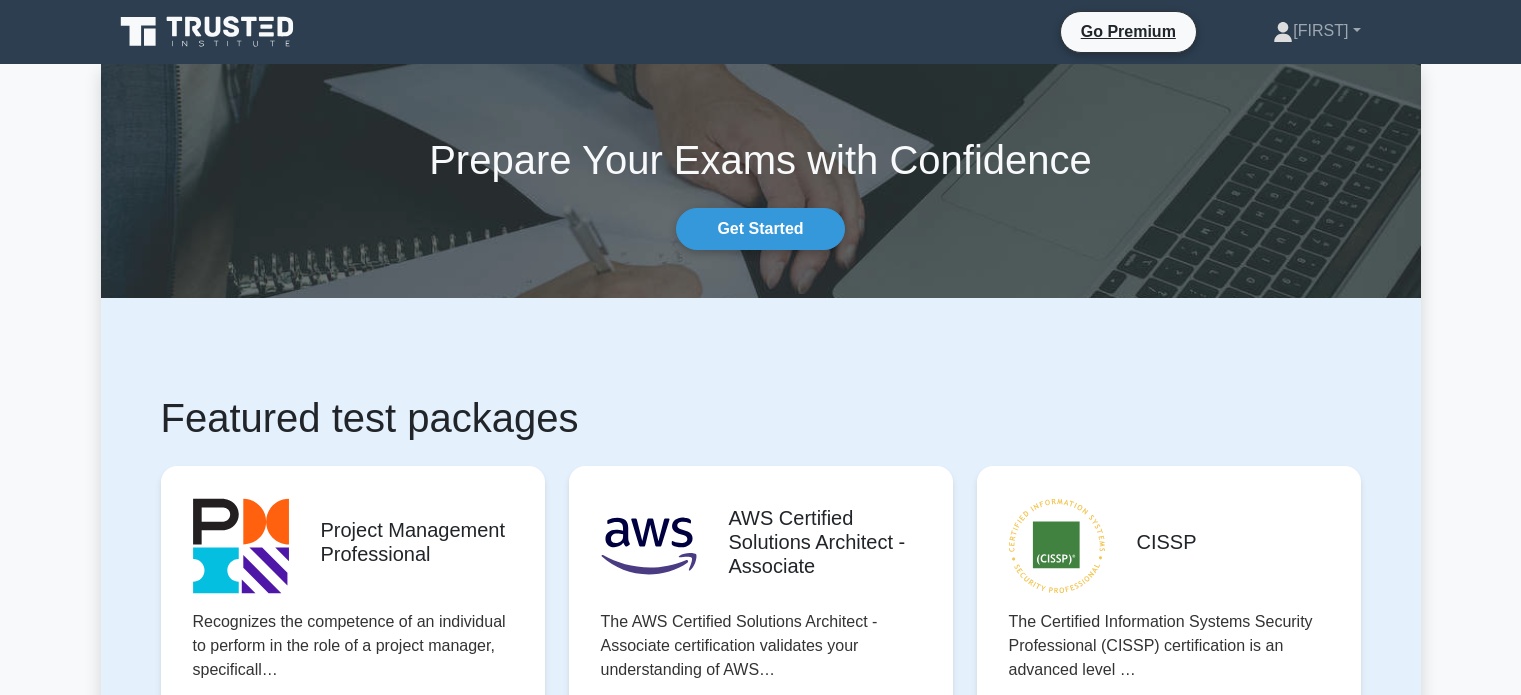 scroll, scrollTop: 0, scrollLeft: 0, axis: both 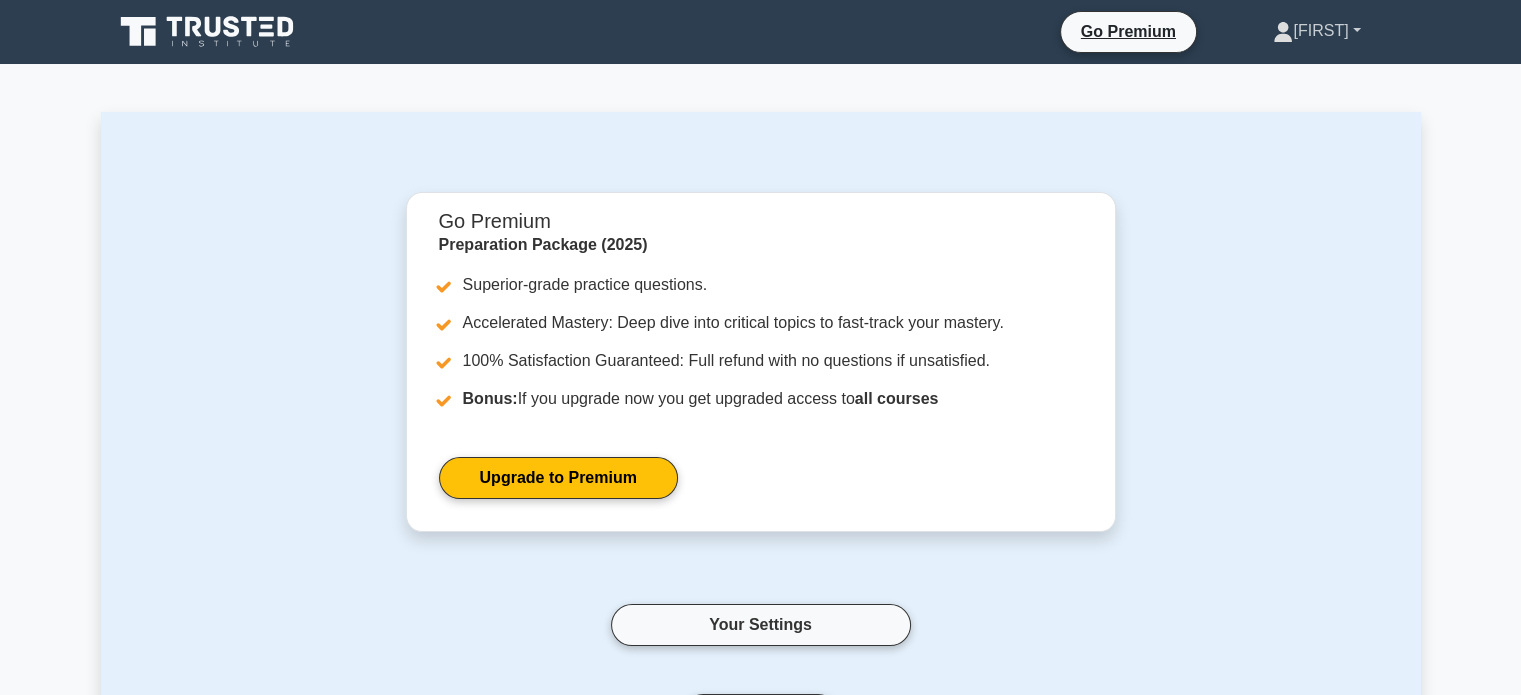 click on "Sheena" at bounding box center (1316, 31) 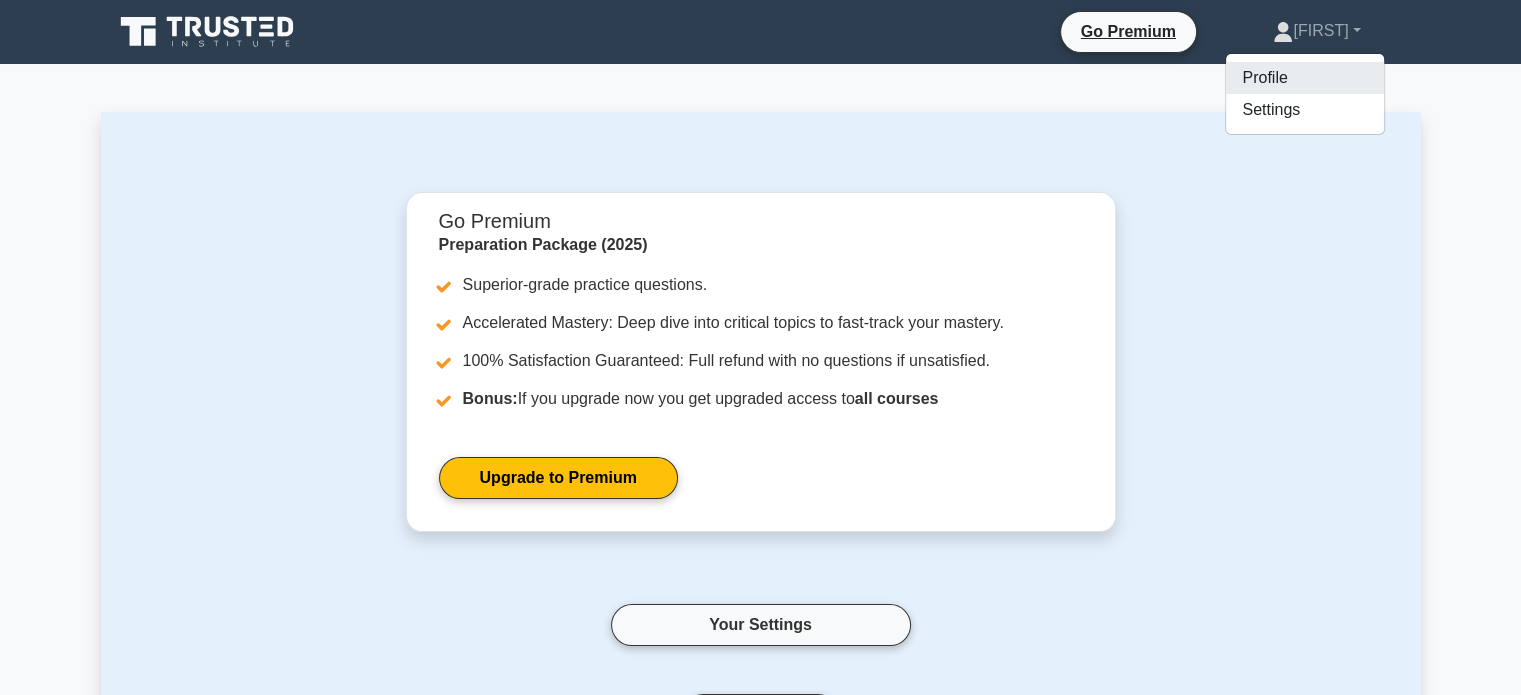 click on "Profile" at bounding box center [1305, 78] 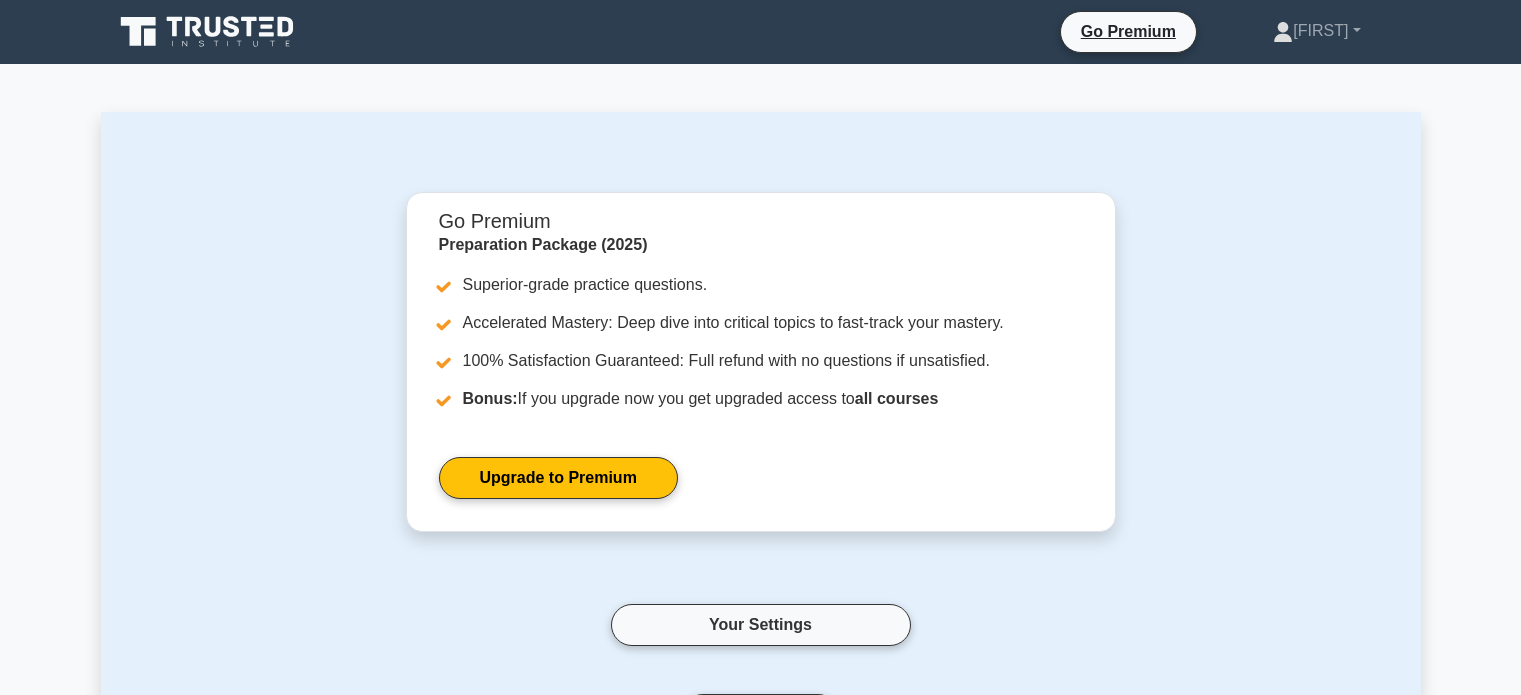 scroll, scrollTop: 0, scrollLeft: 0, axis: both 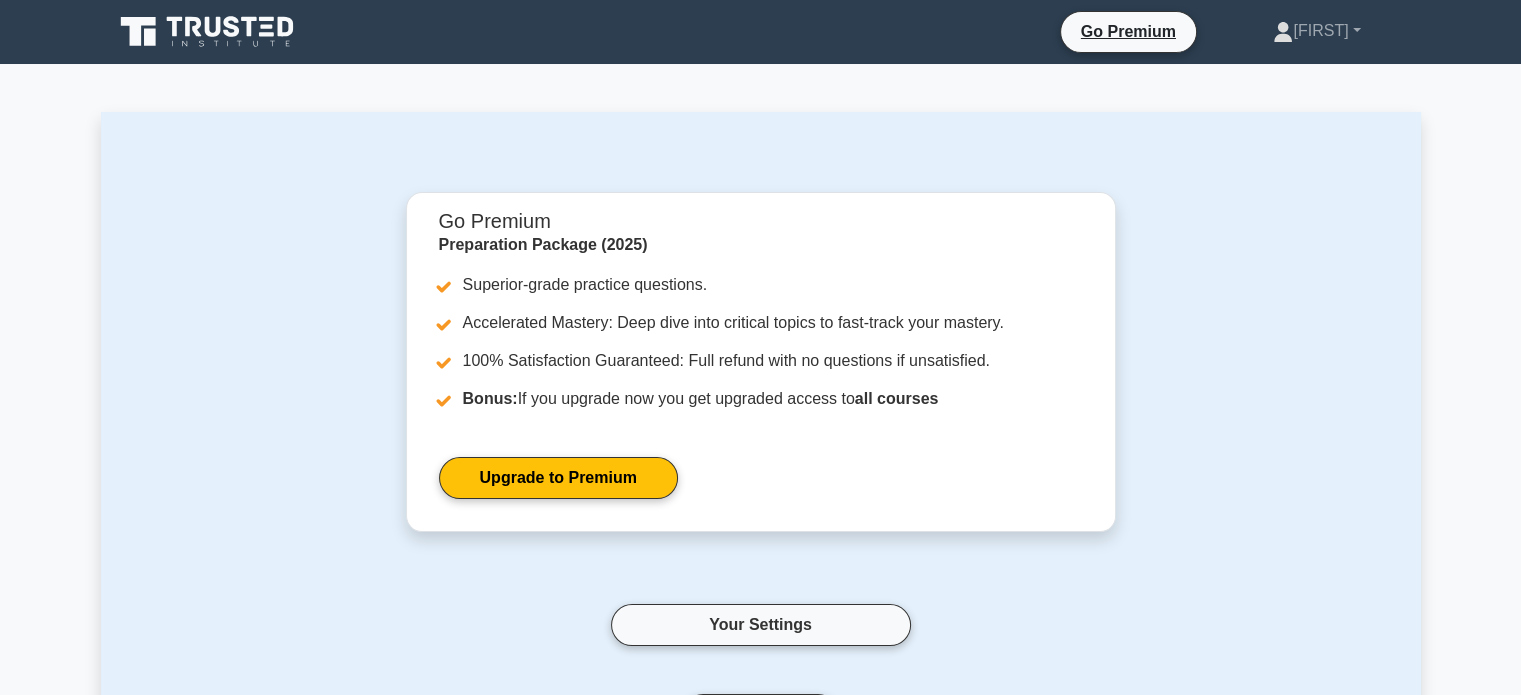 click 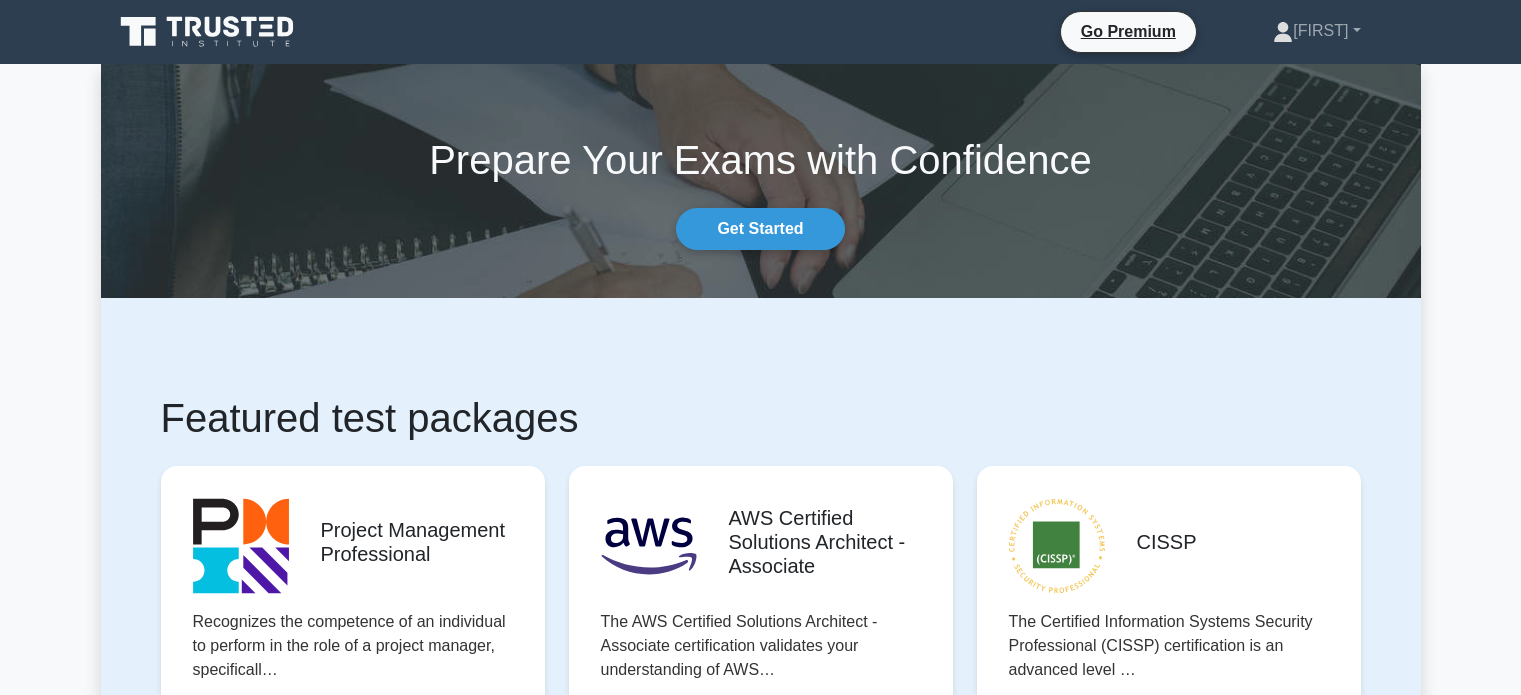 scroll, scrollTop: 0, scrollLeft: 0, axis: both 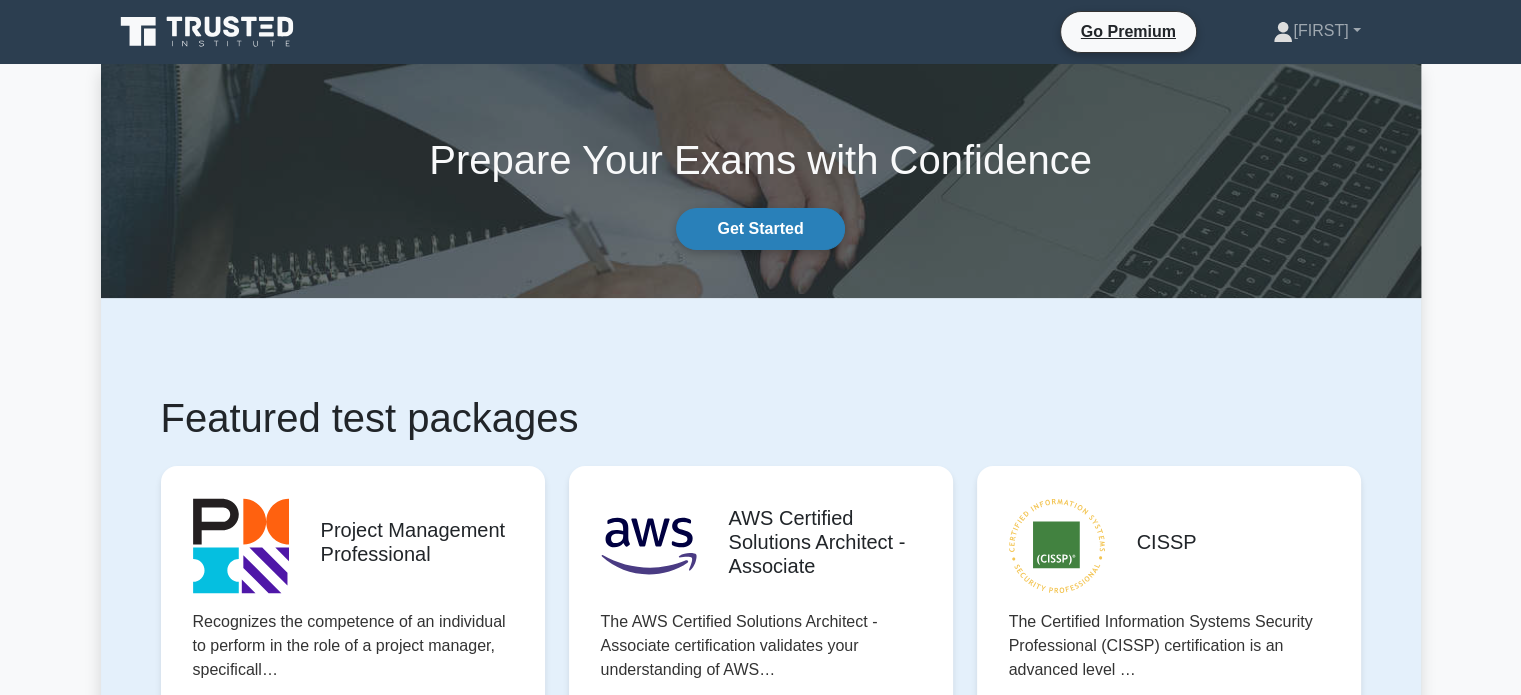 click on "Get Started" at bounding box center [760, 229] 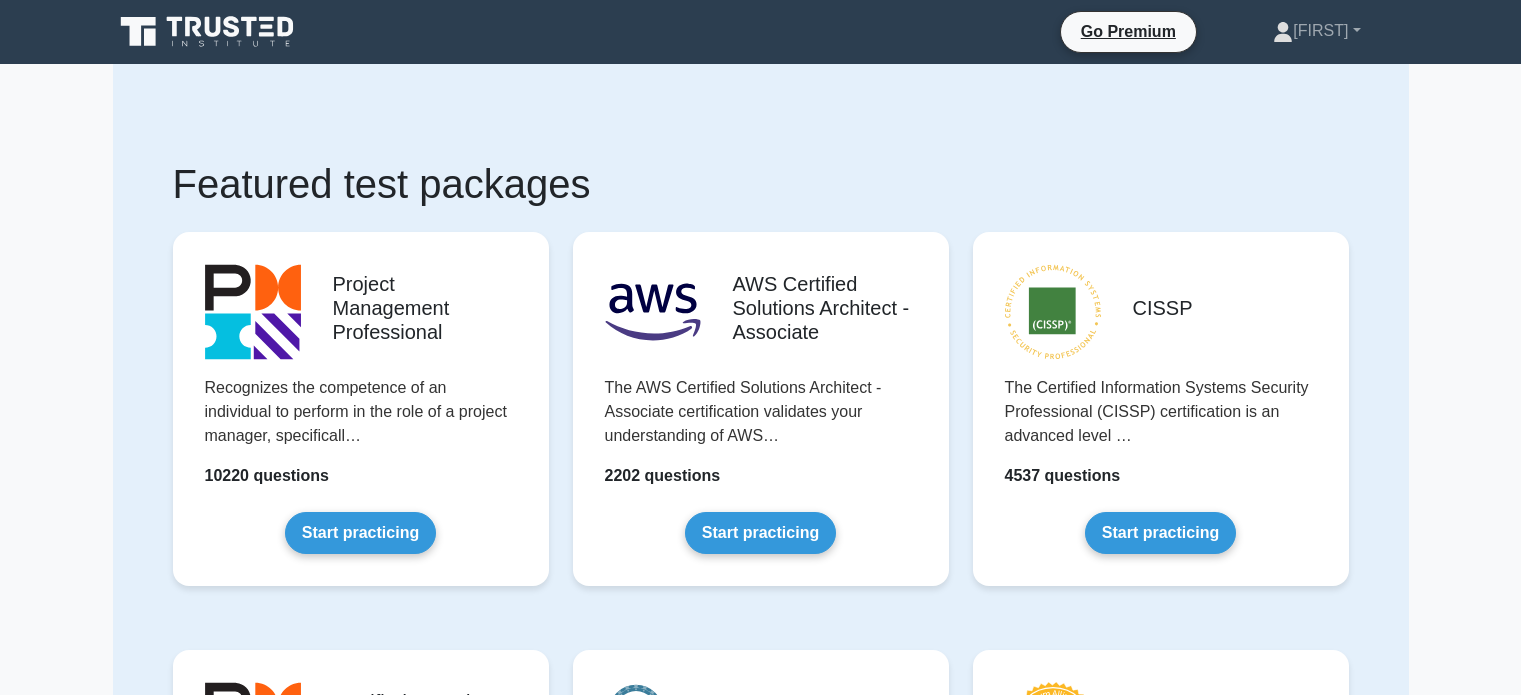 scroll, scrollTop: 0, scrollLeft: 0, axis: both 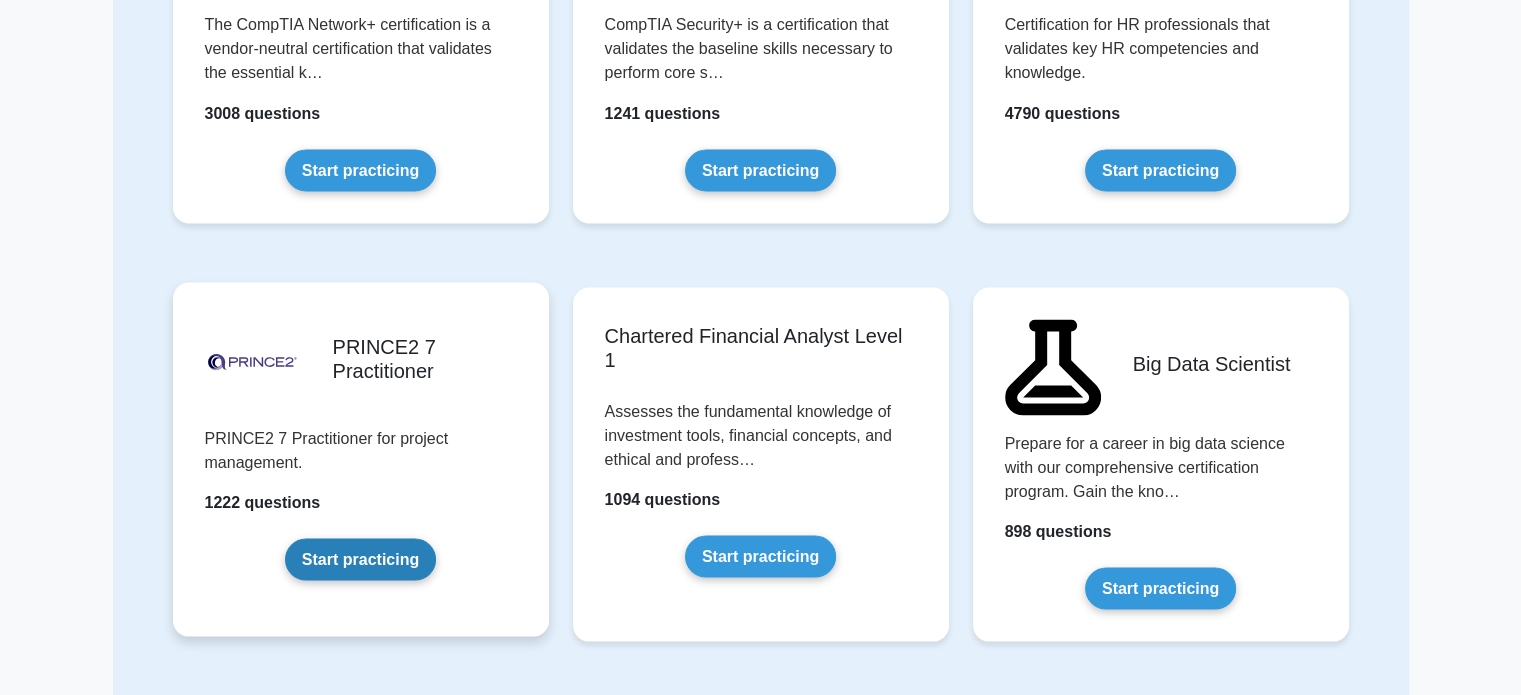 click on "Start practicing" at bounding box center (360, 559) 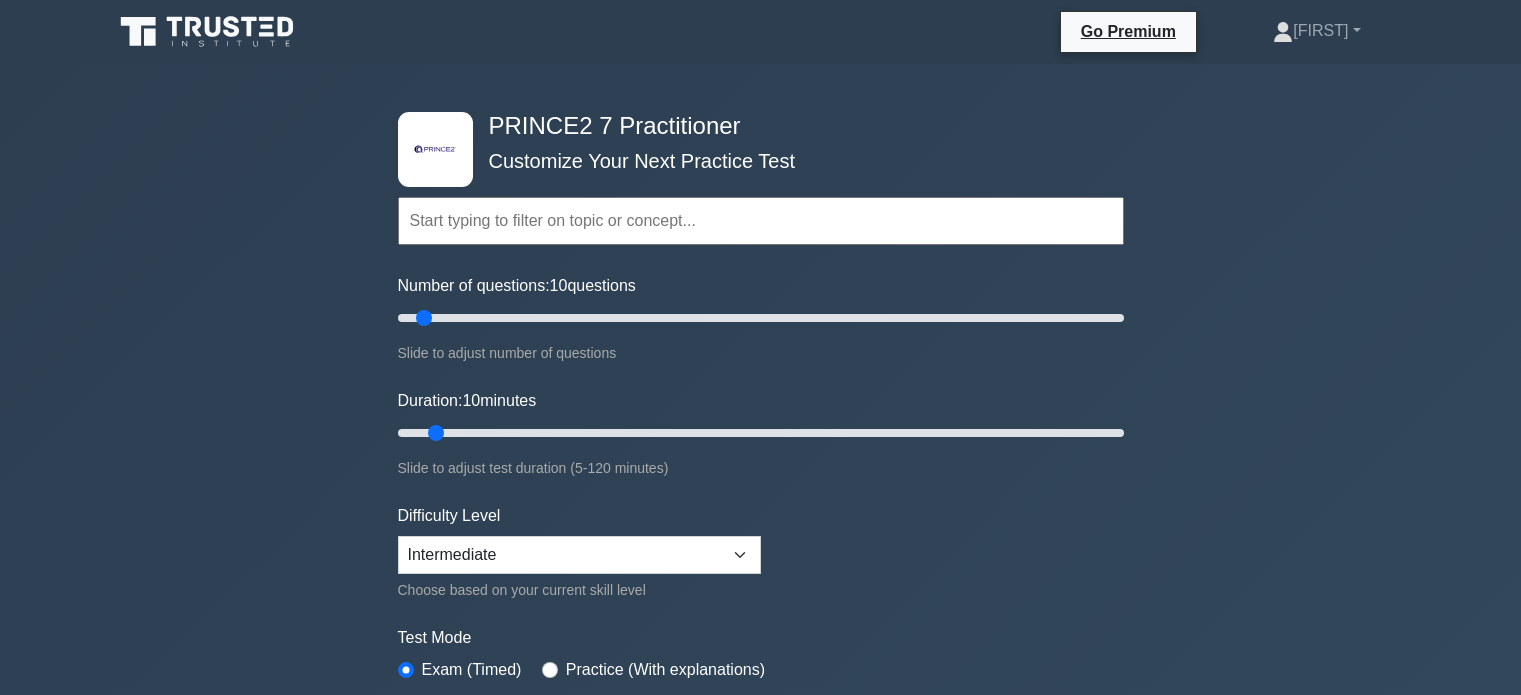 scroll, scrollTop: 0, scrollLeft: 0, axis: both 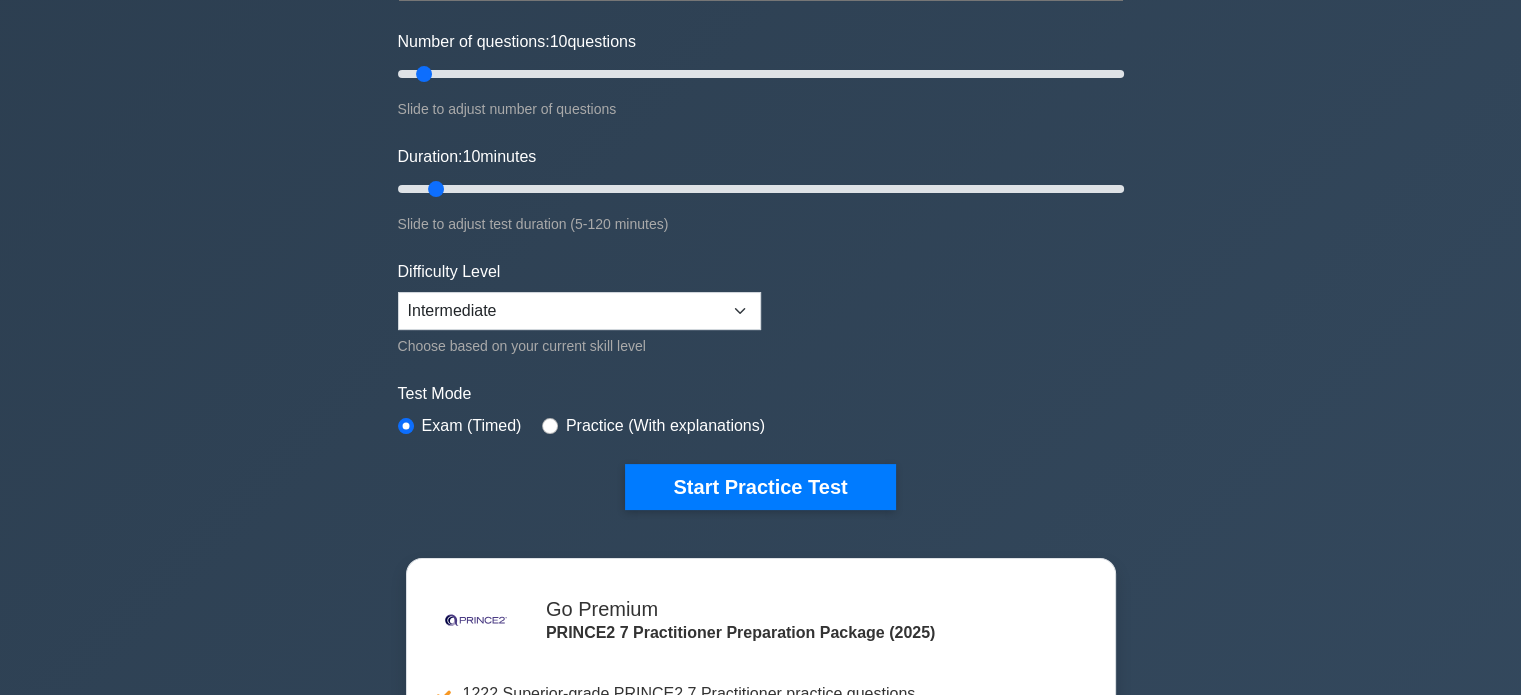 click on "Practice (With explanations)" at bounding box center [665, 426] 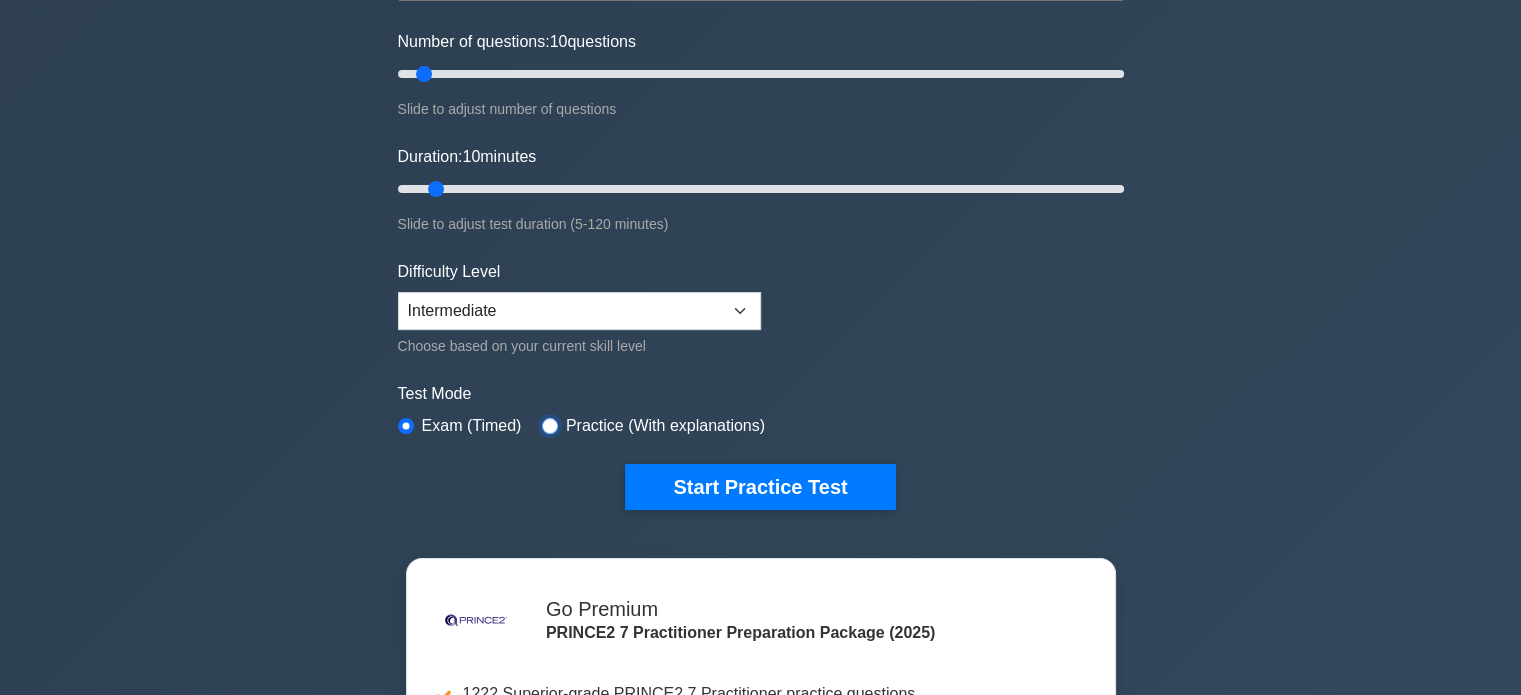 click at bounding box center (550, 426) 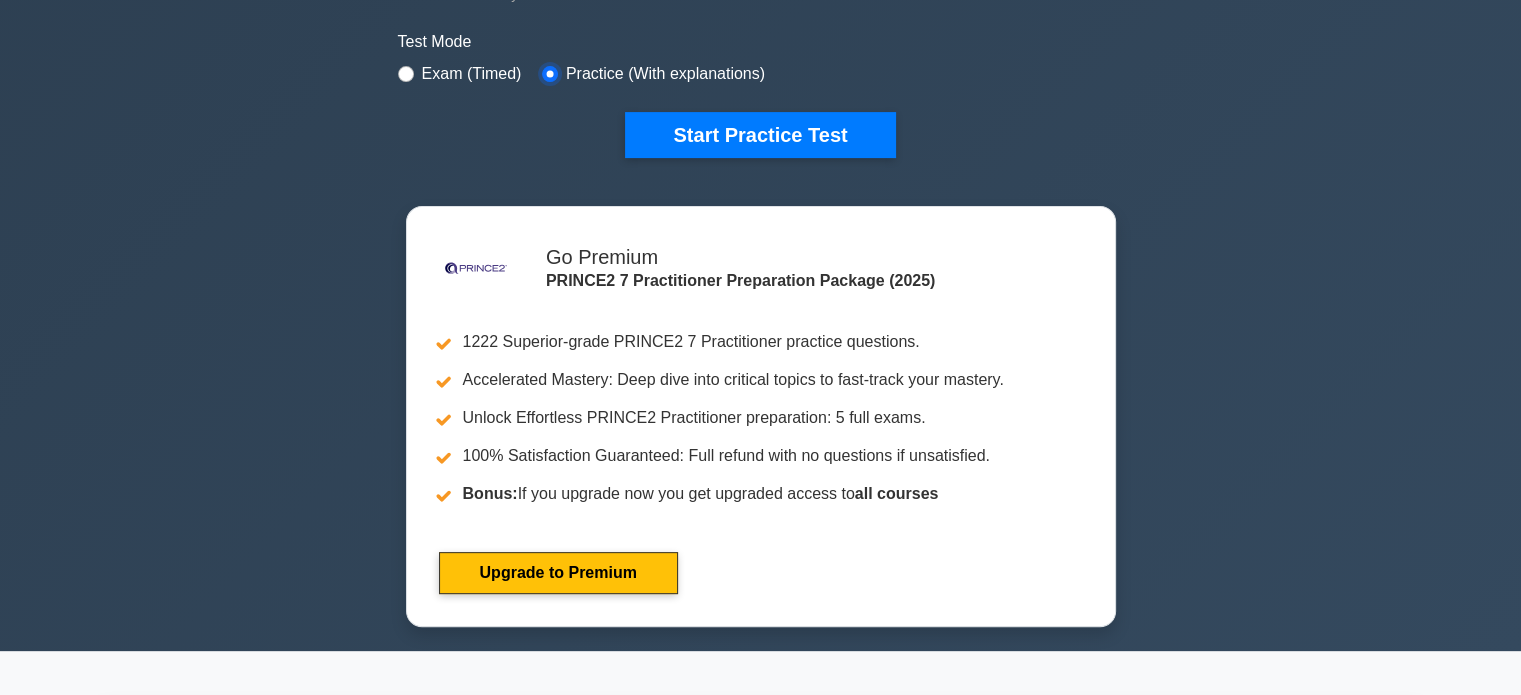 scroll, scrollTop: 604, scrollLeft: 0, axis: vertical 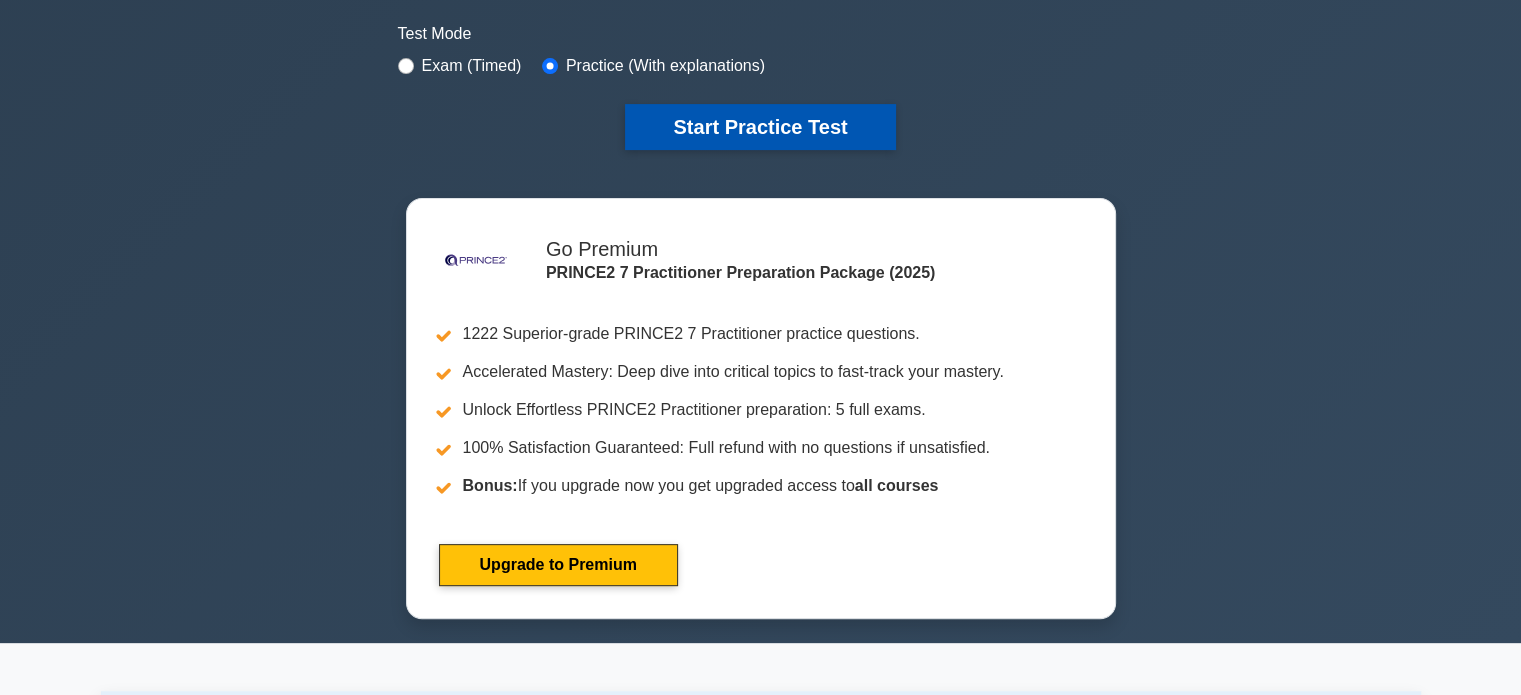click on "Start Practice Test" at bounding box center [760, 127] 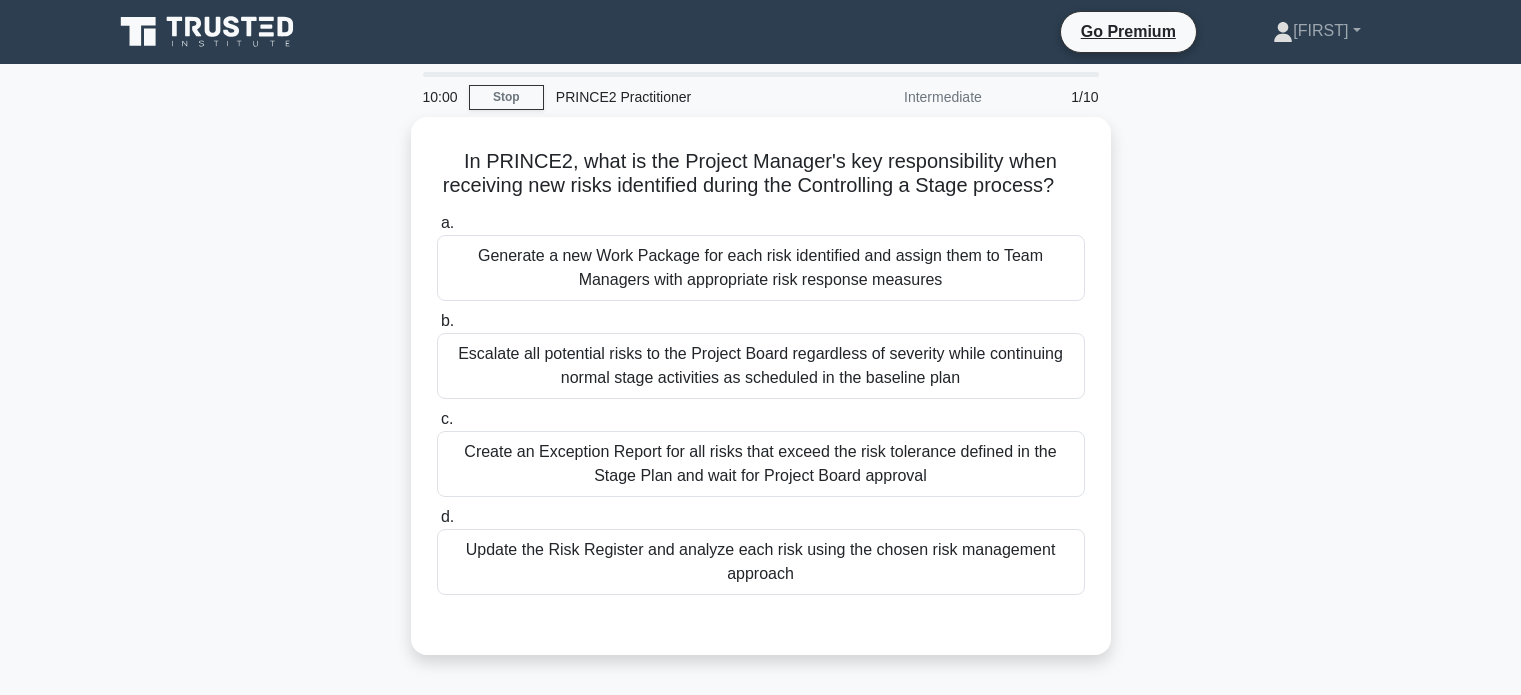 scroll, scrollTop: 0, scrollLeft: 0, axis: both 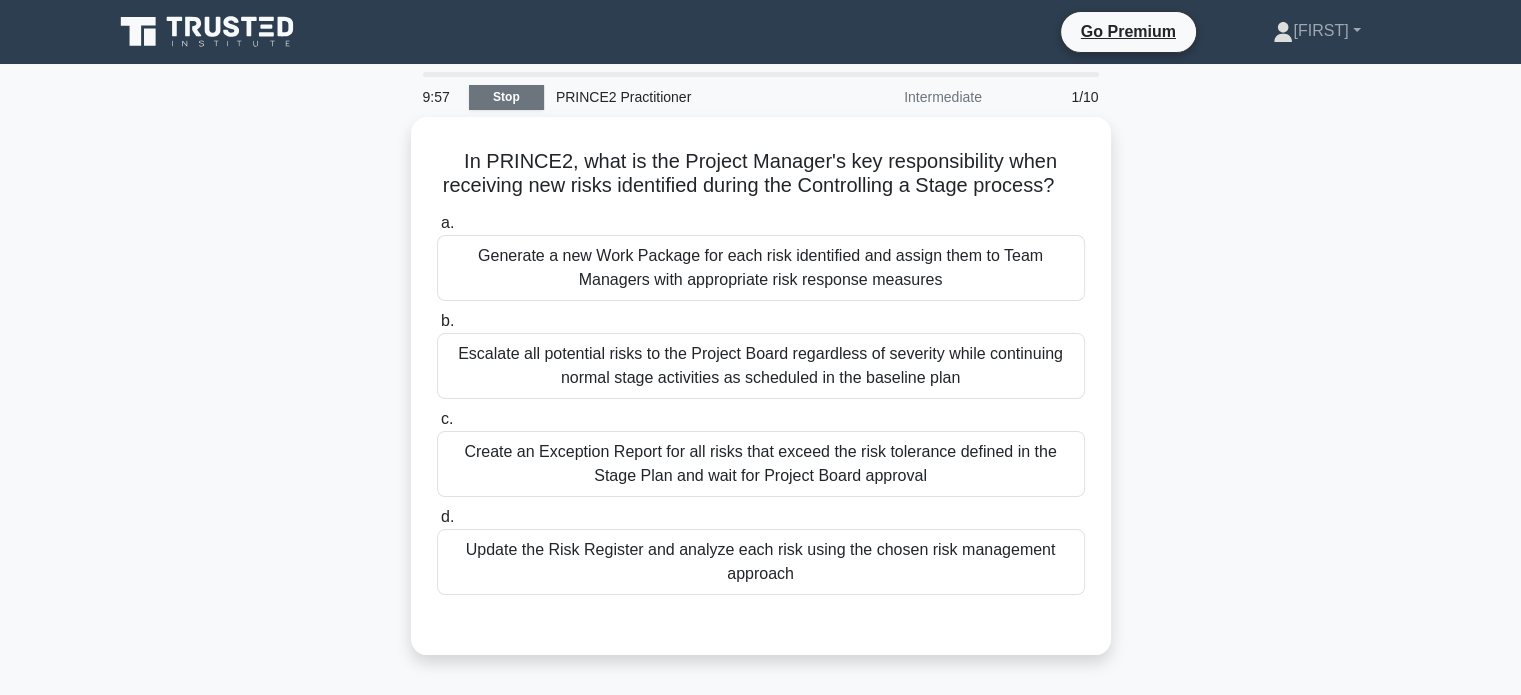 click on "Stop" at bounding box center (506, 97) 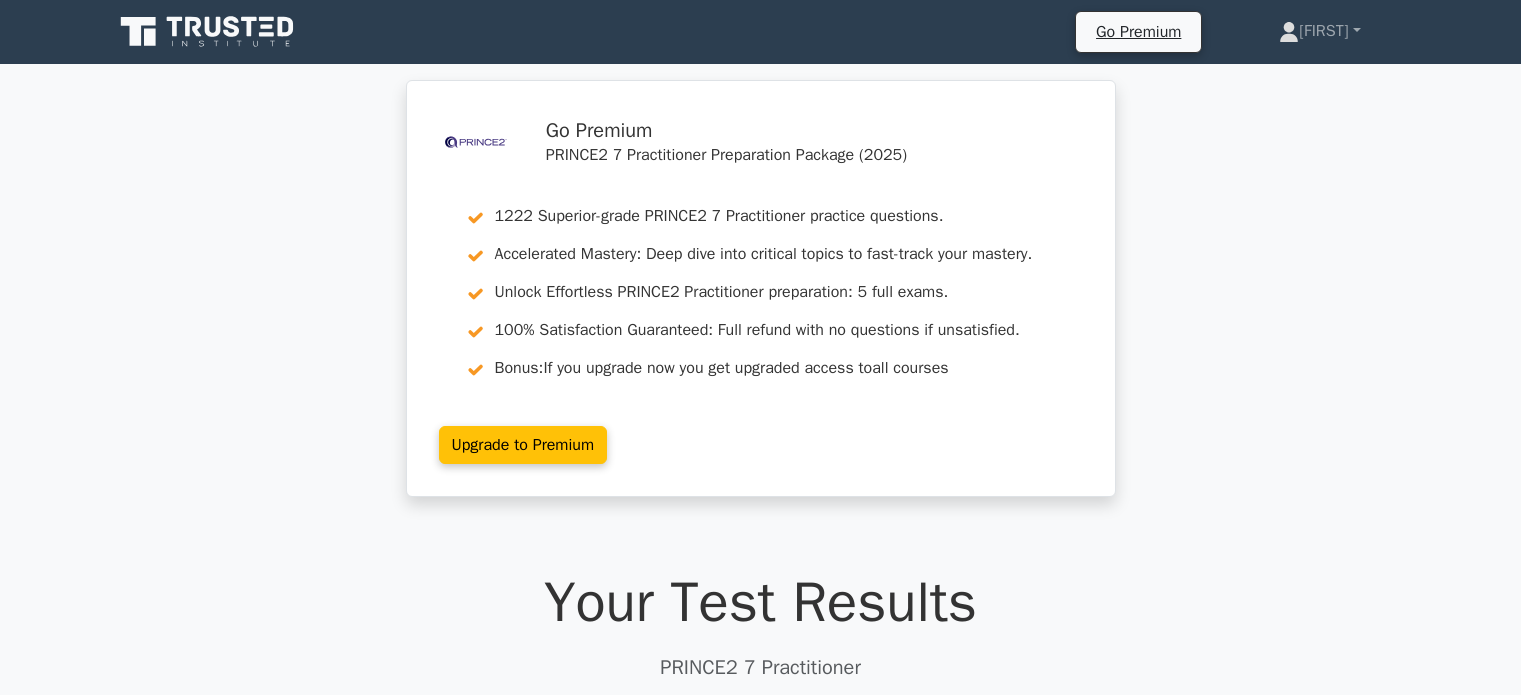 scroll, scrollTop: 0, scrollLeft: 0, axis: both 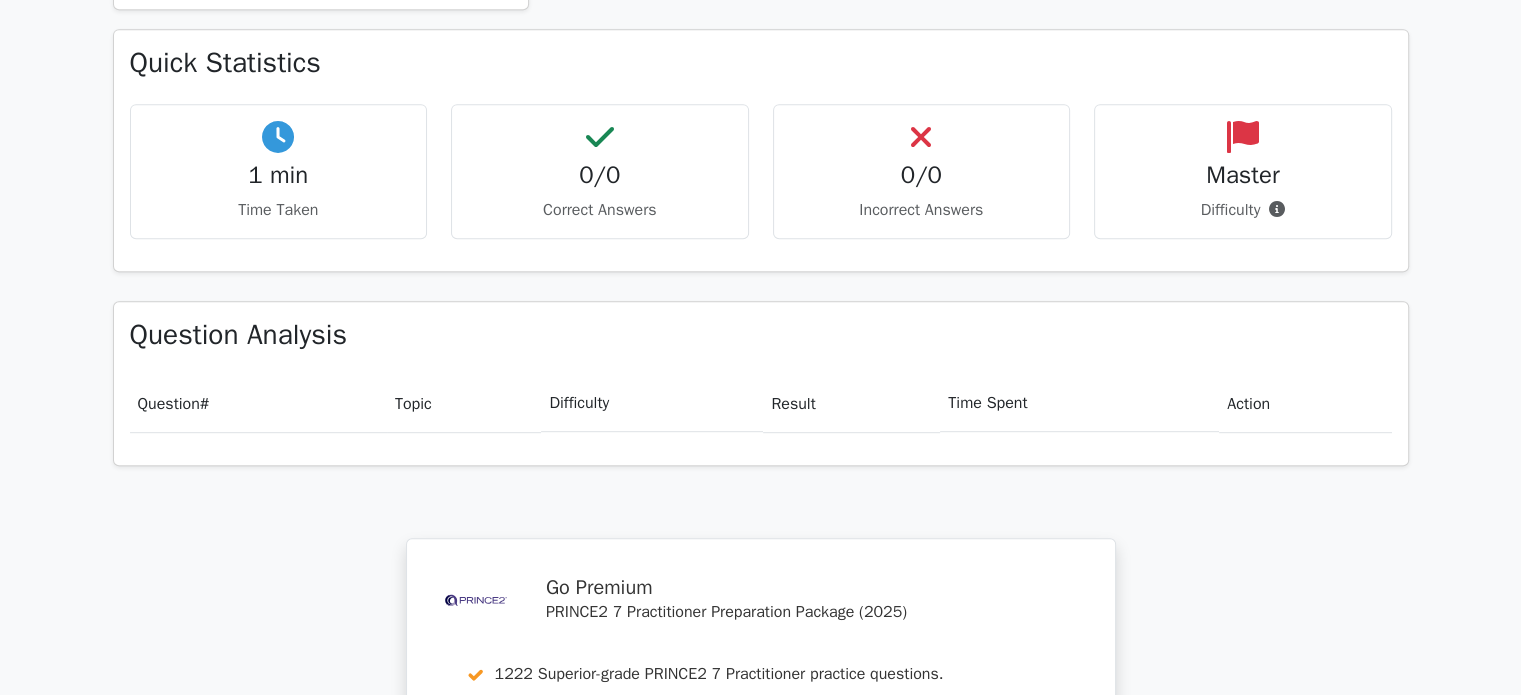 click at bounding box center (600, 137) 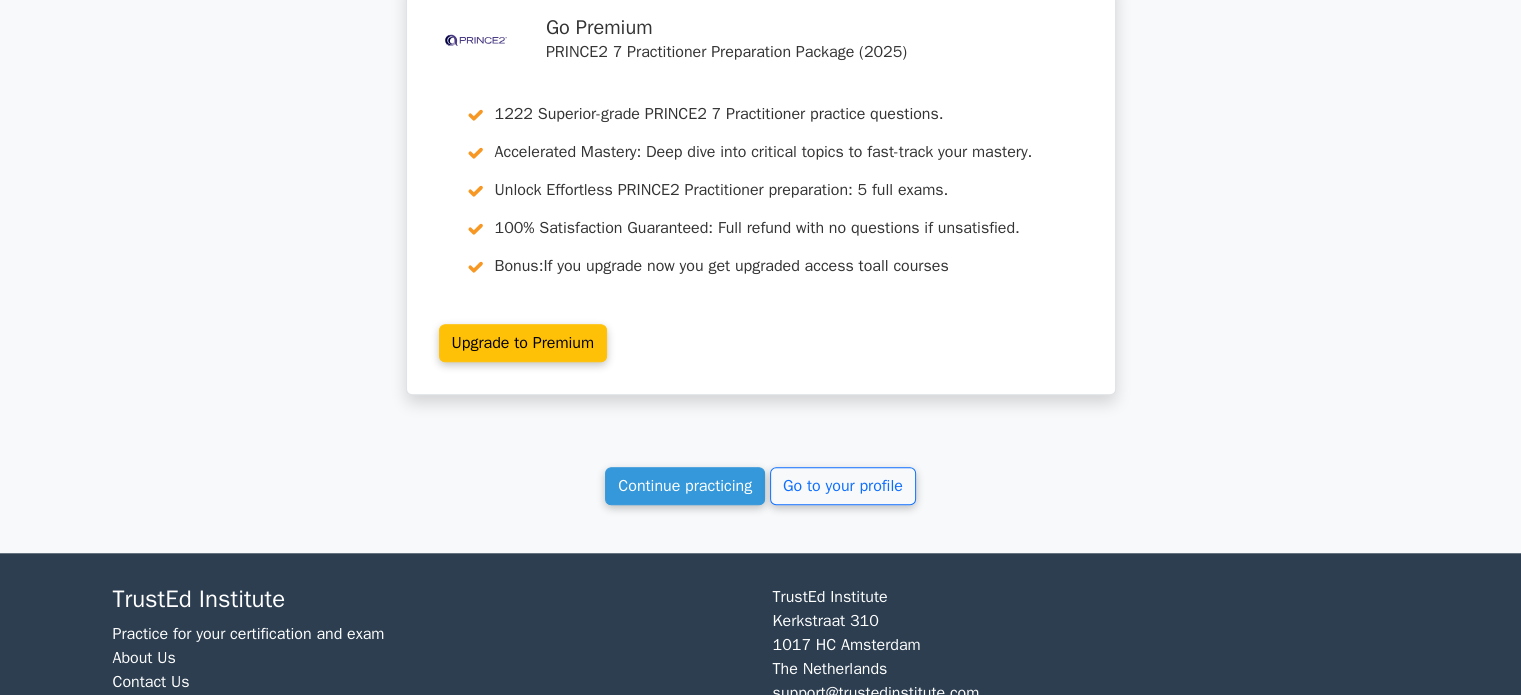 scroll, scrollTop: 1602, scrollLeft: 0, axis: vertical 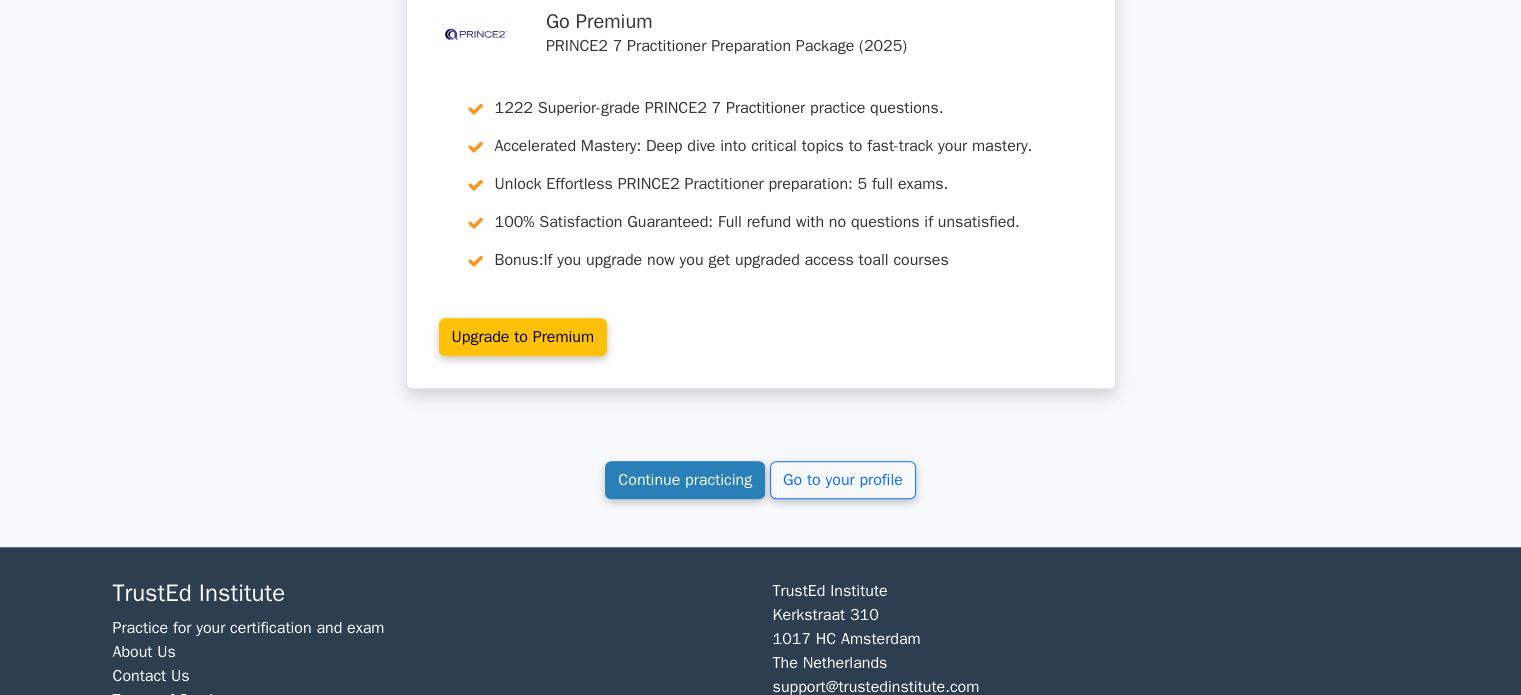 click on "Continue practicing" at bounding box center [685, 480] 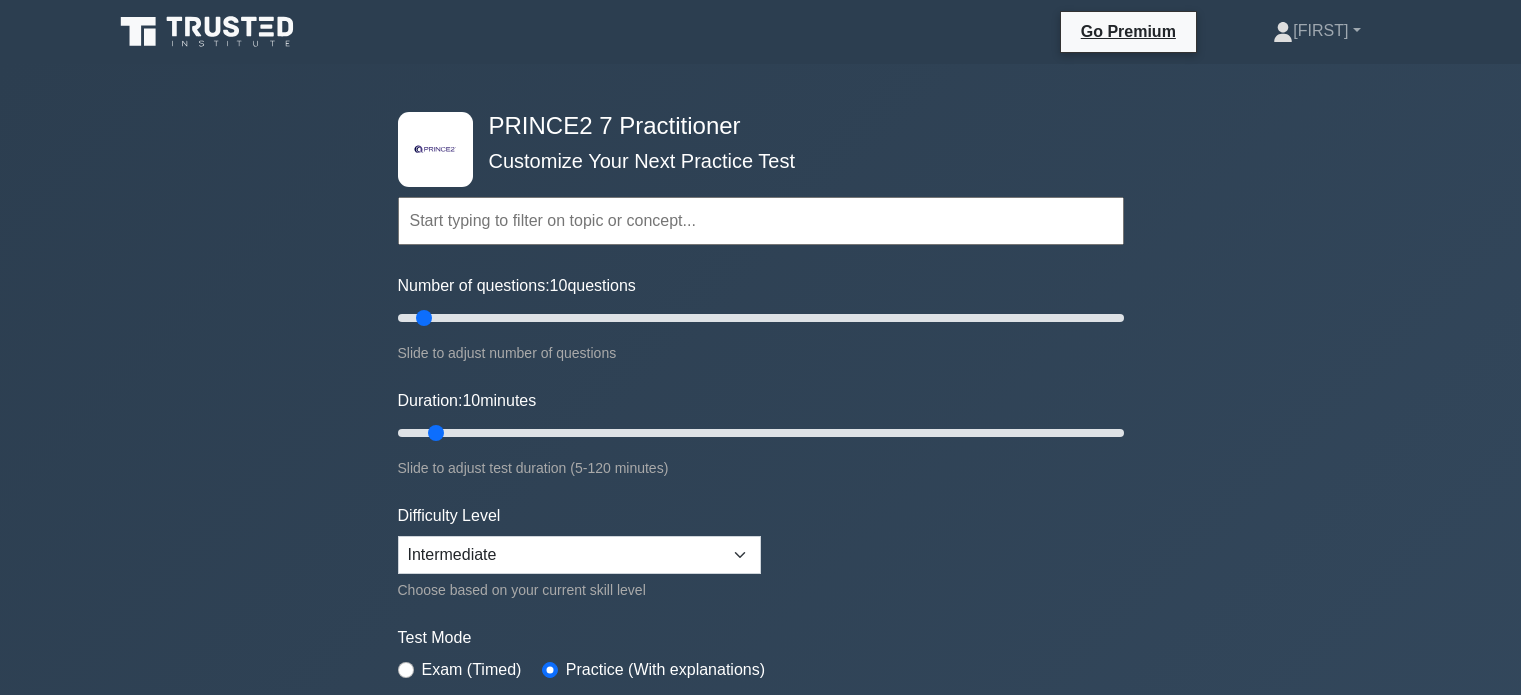scroll, scrollTop: 0, scrollLeft: 0, axis: both 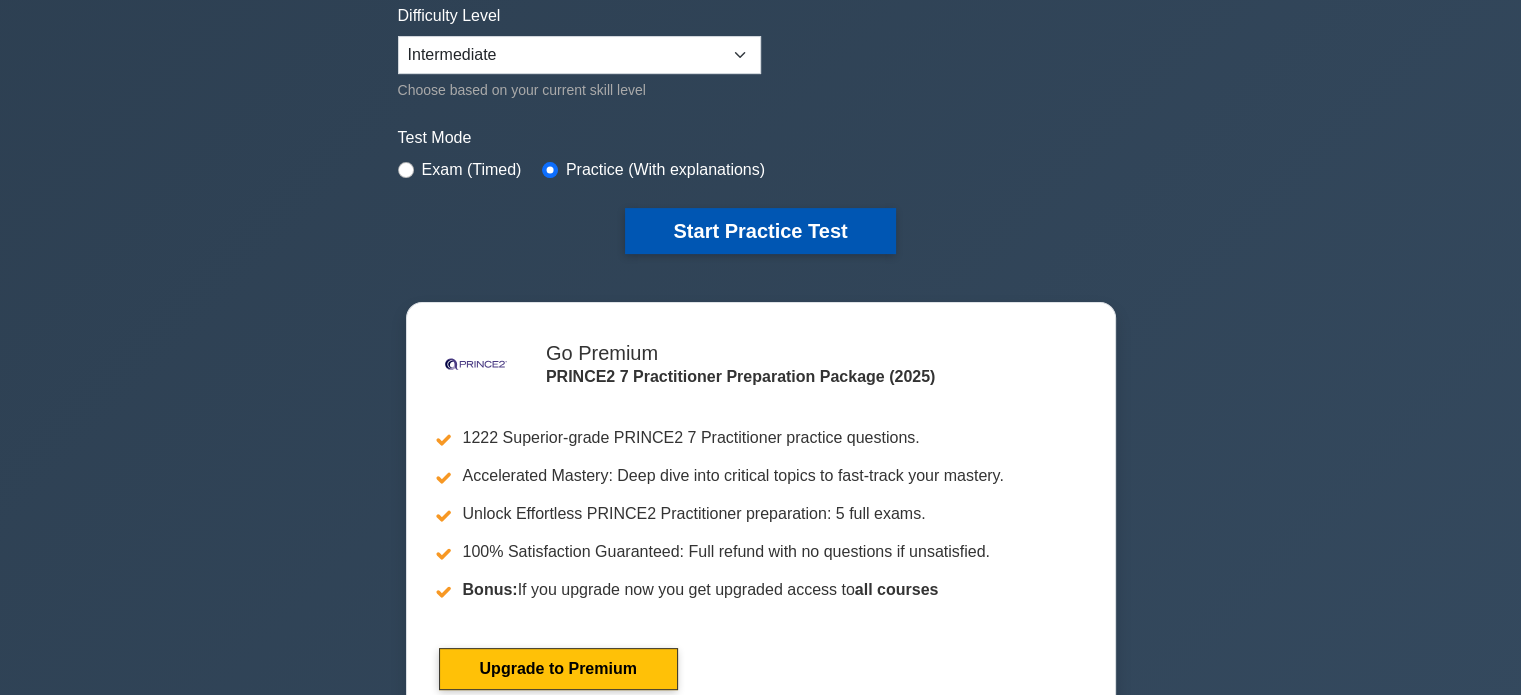 click on "Start Practice Test" at bounding box center (760, 231) 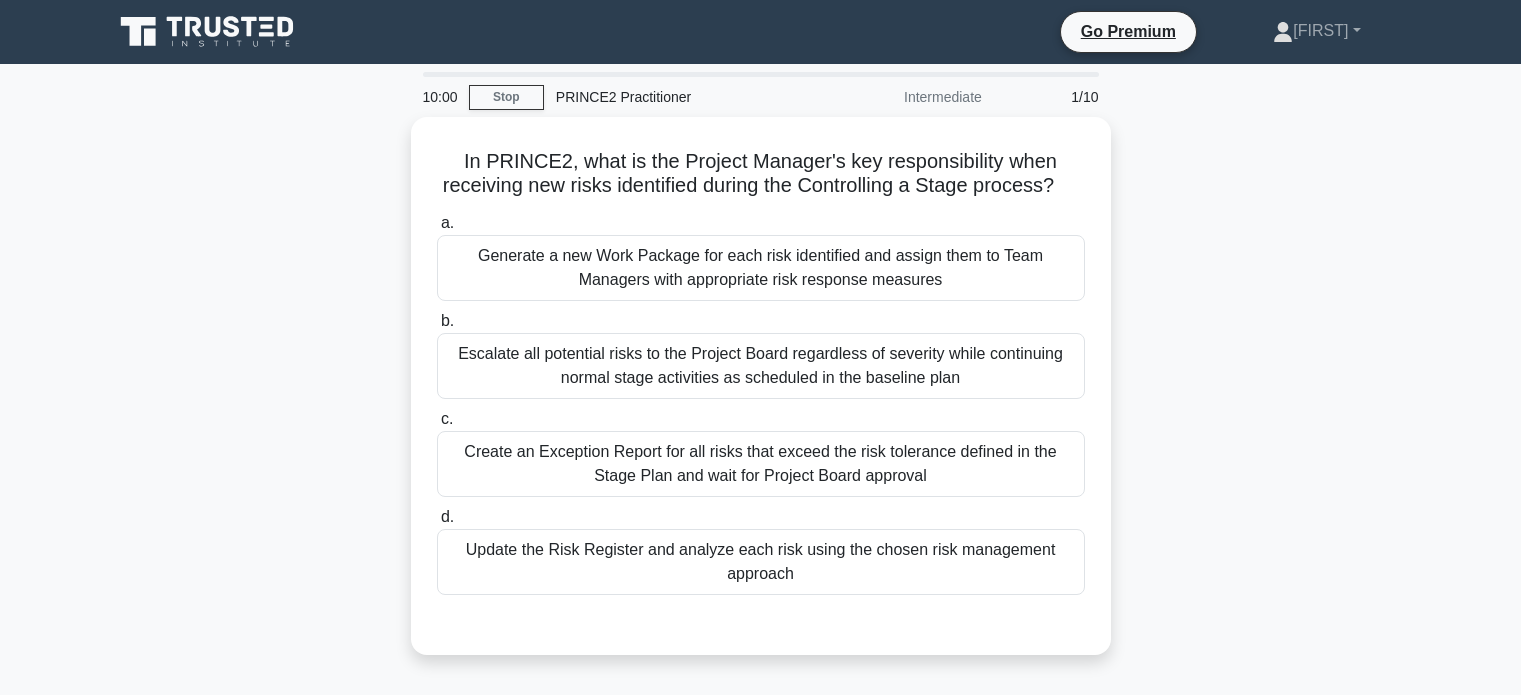 scroll, scrollTop: 0, scrollLeft: 0, axis: both 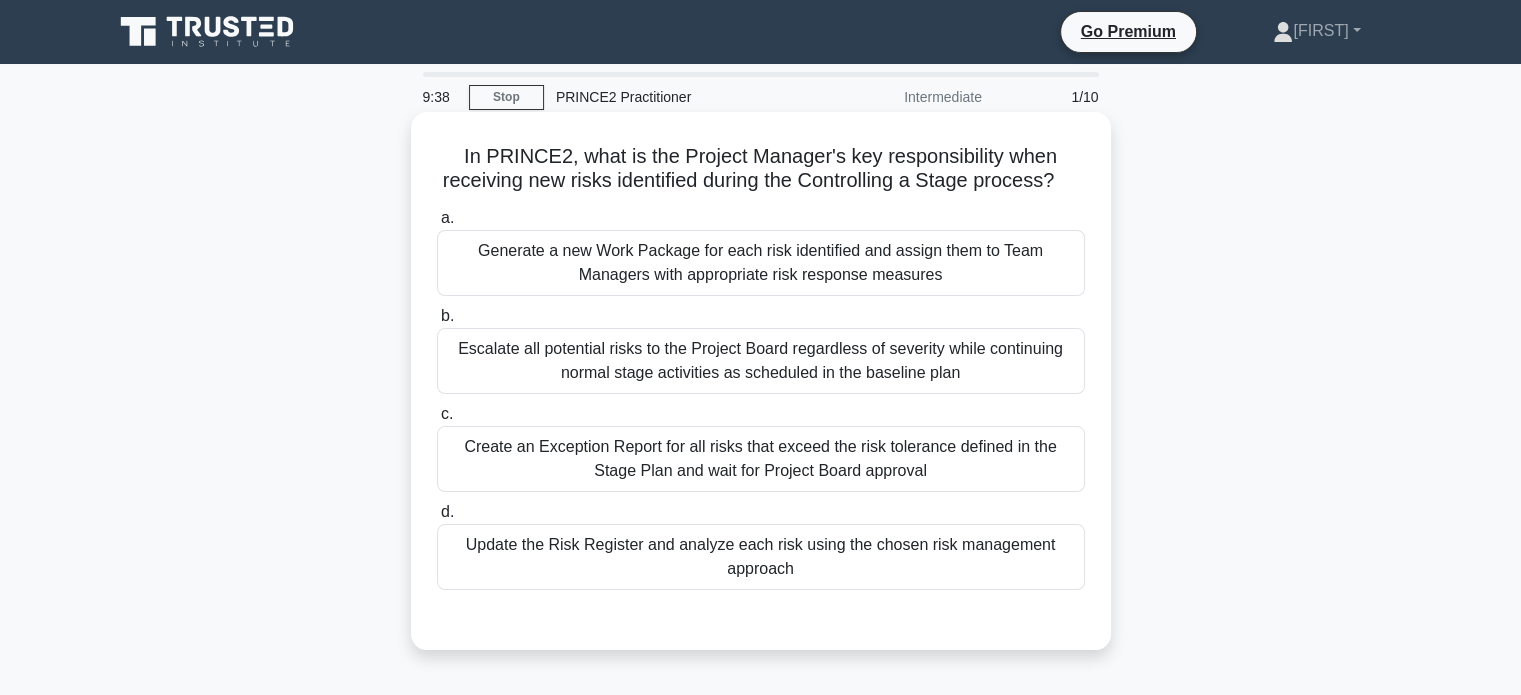 click on "Escalate all potential risks to the Project Board regardless of severity while continuing normal stage activities as scheduled in the baseline plan" at bounding box center [761, 361] 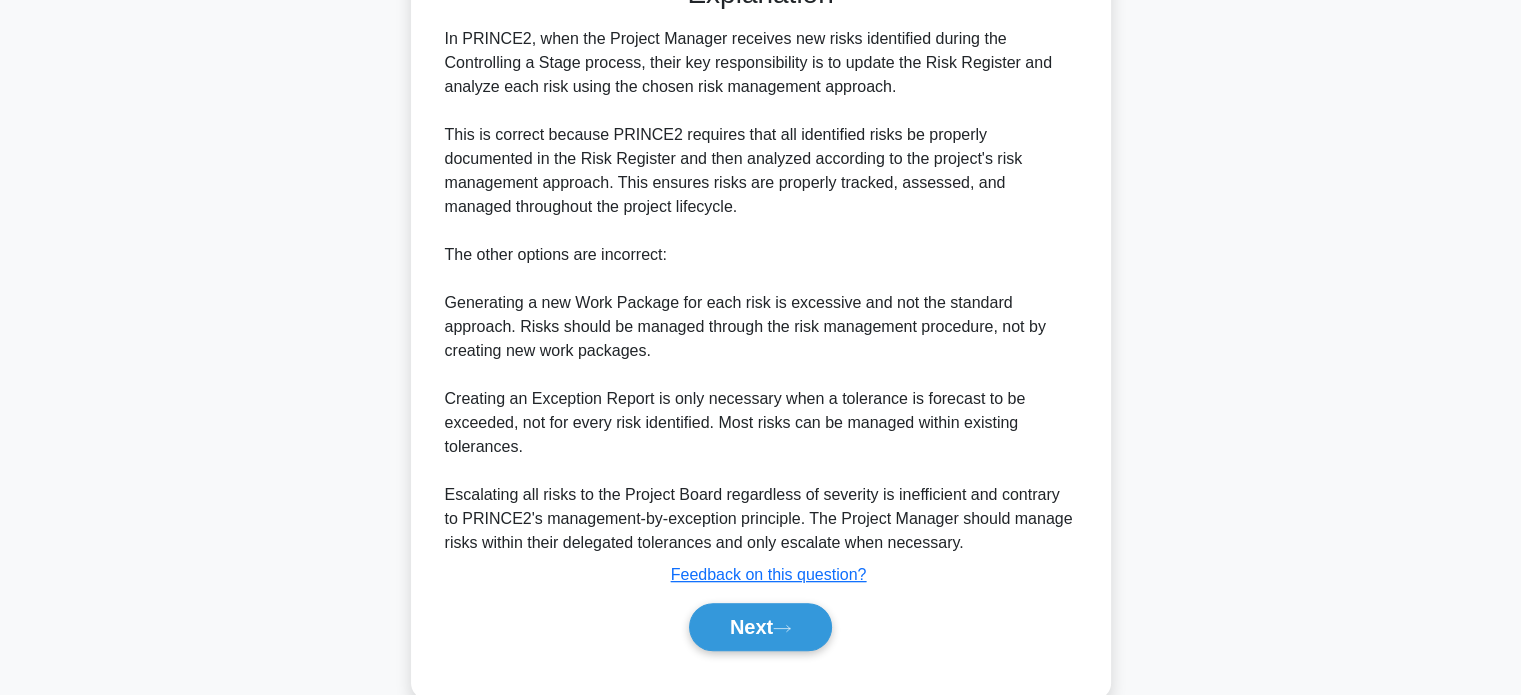 scroll, scrollTop: 706, scrollLeft: 0, axis: vertical 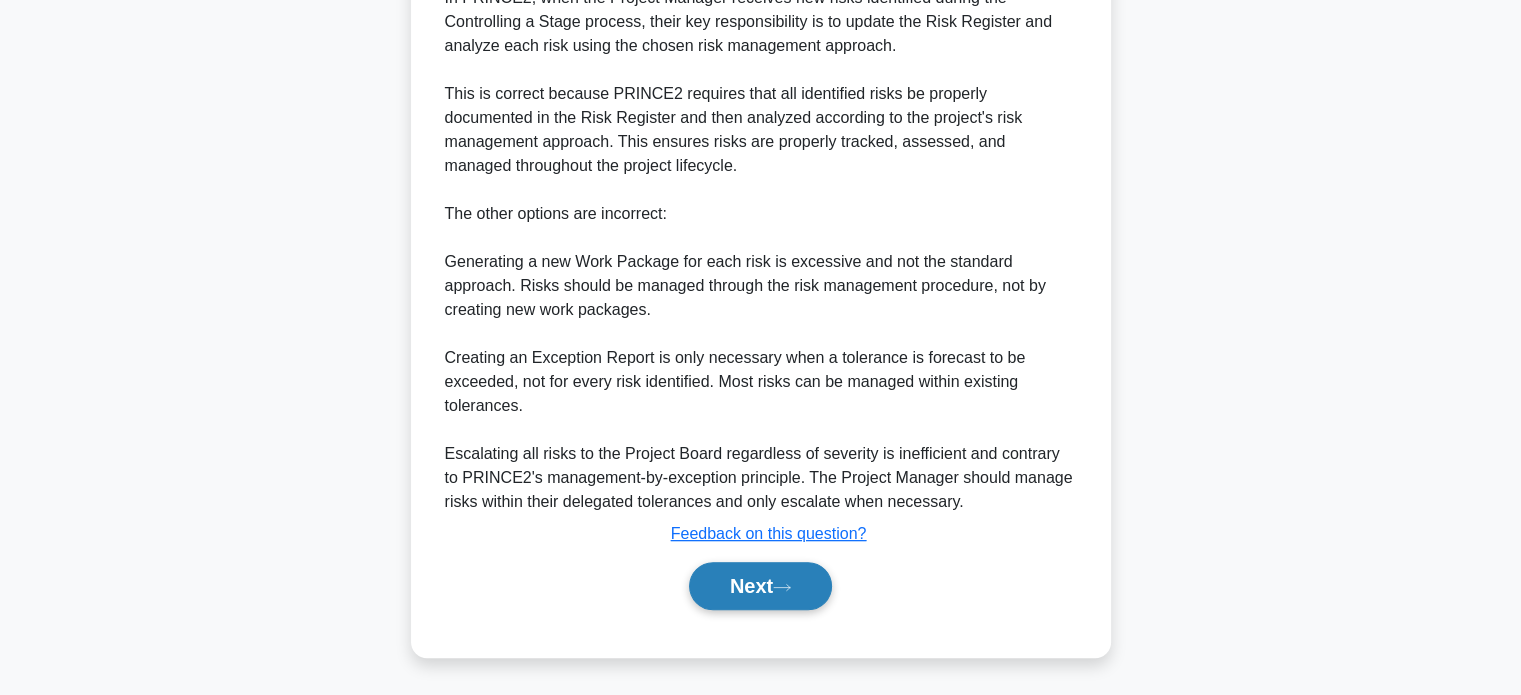 click on "Next" at bounding box center (760, 586) 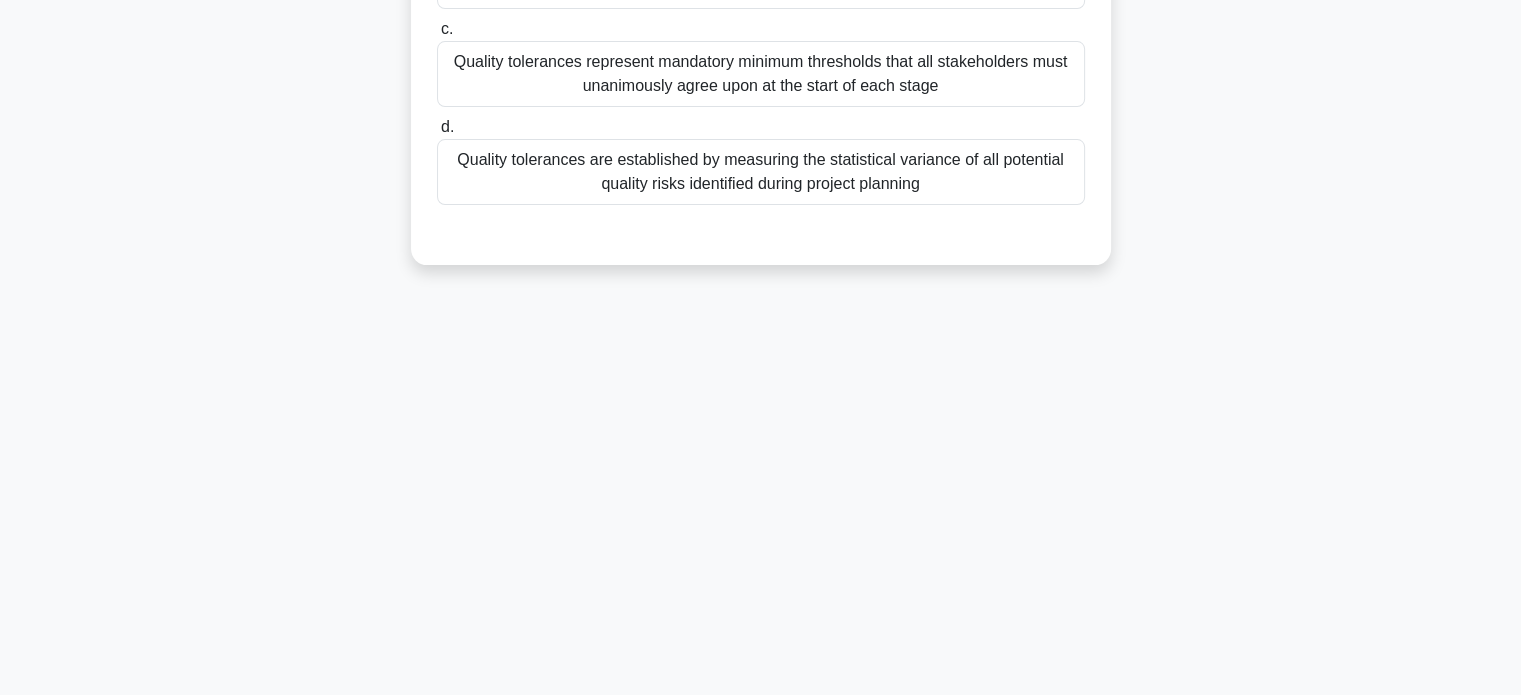 scroll, scrollTop: 0, scrollLeft: 0, axis: both 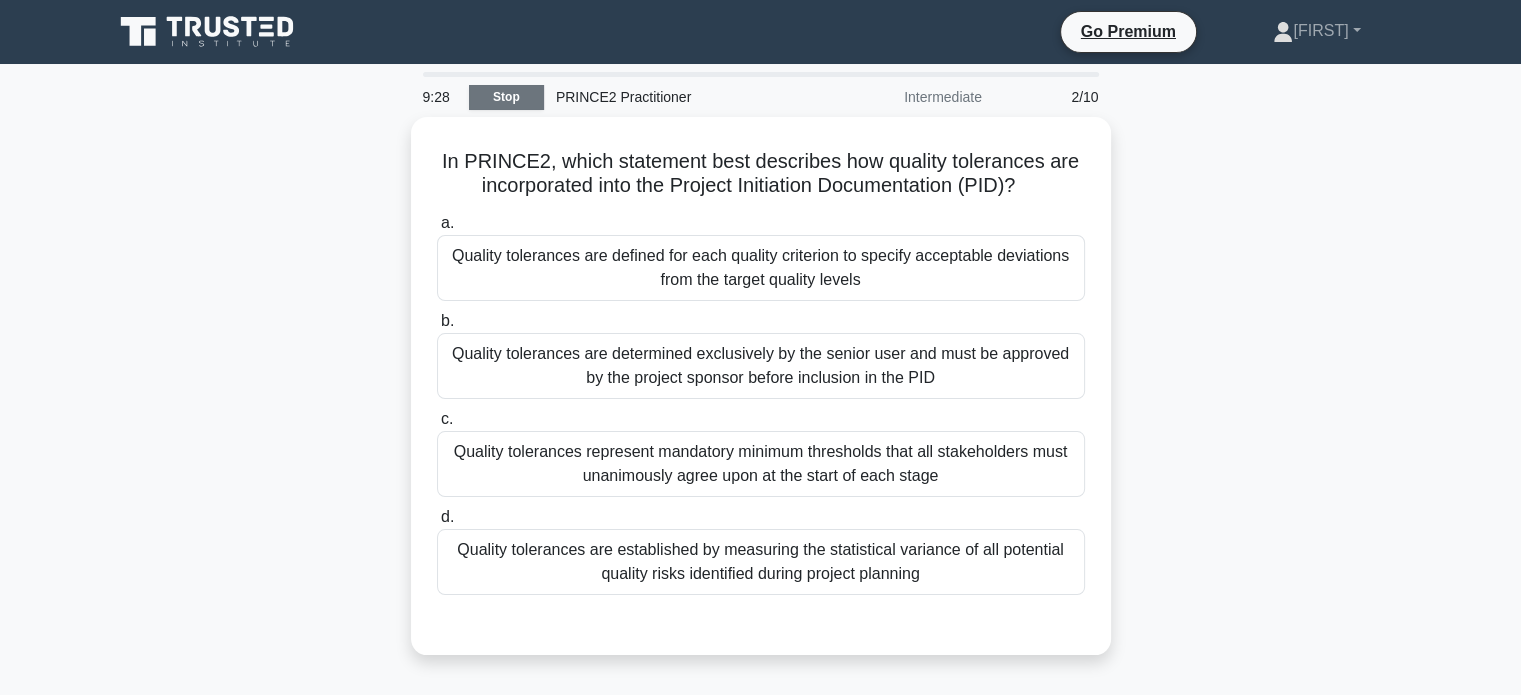click on "Stop" at bounding box center [506, 97] 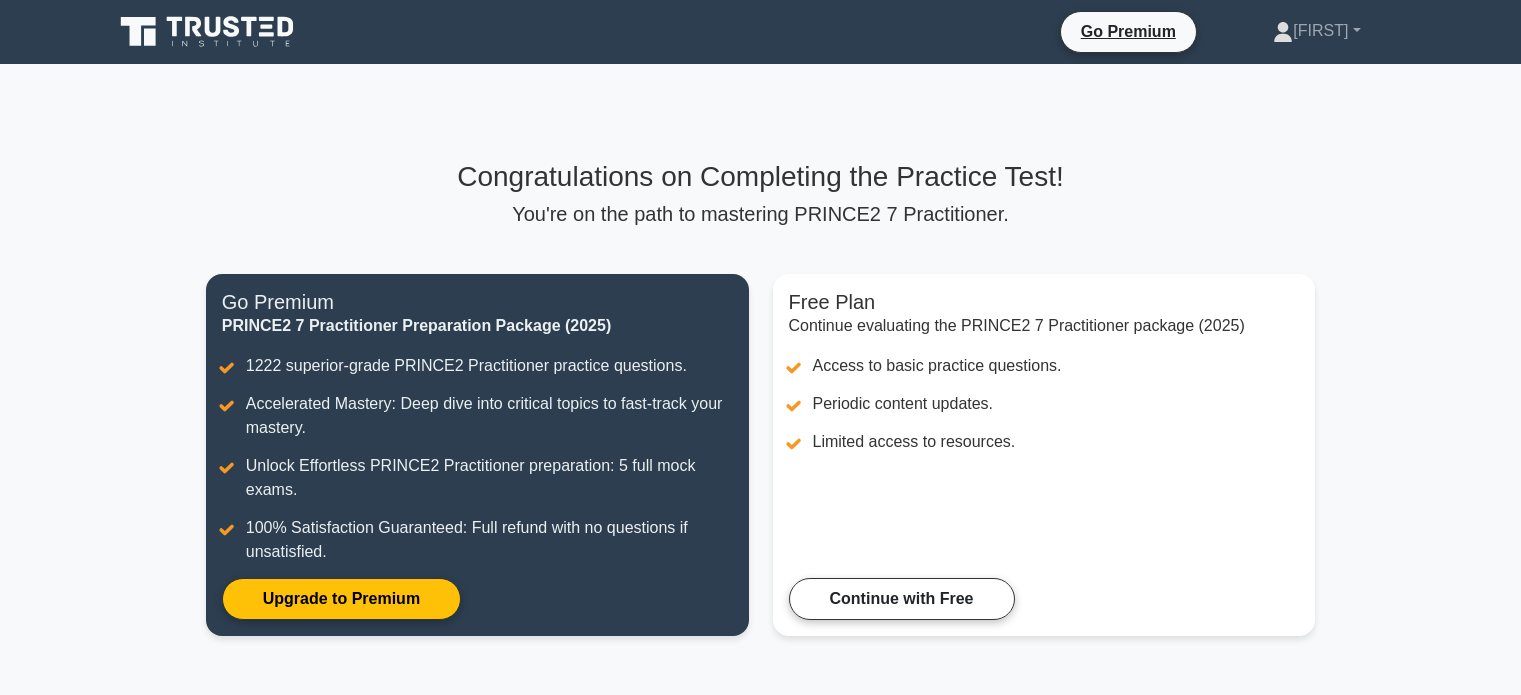 scroll, scrollTop: 0, scrollLeft: 0, axis: both 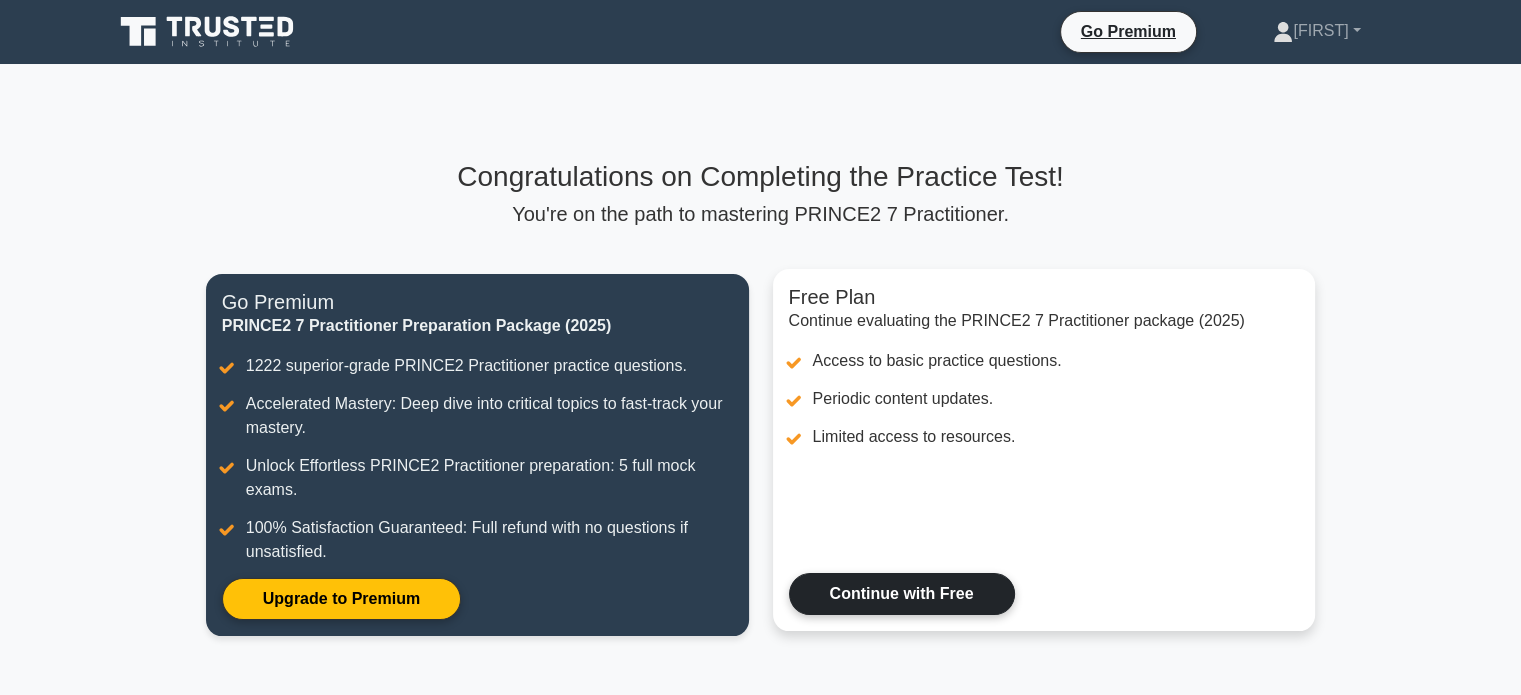 click on "Continue with Free" at bounding box center [902, 594] 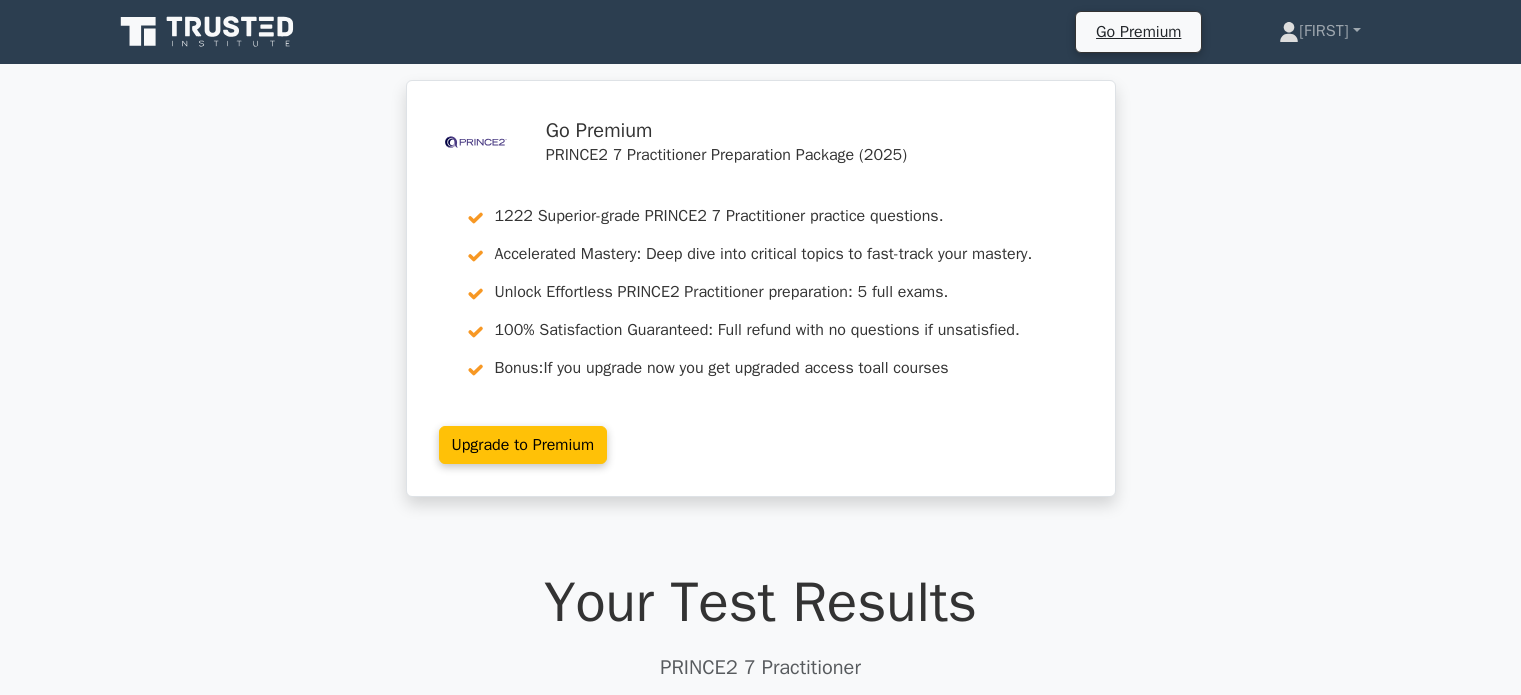 scroll, scrollTop: 0, scrollLeft: 0, axis: both 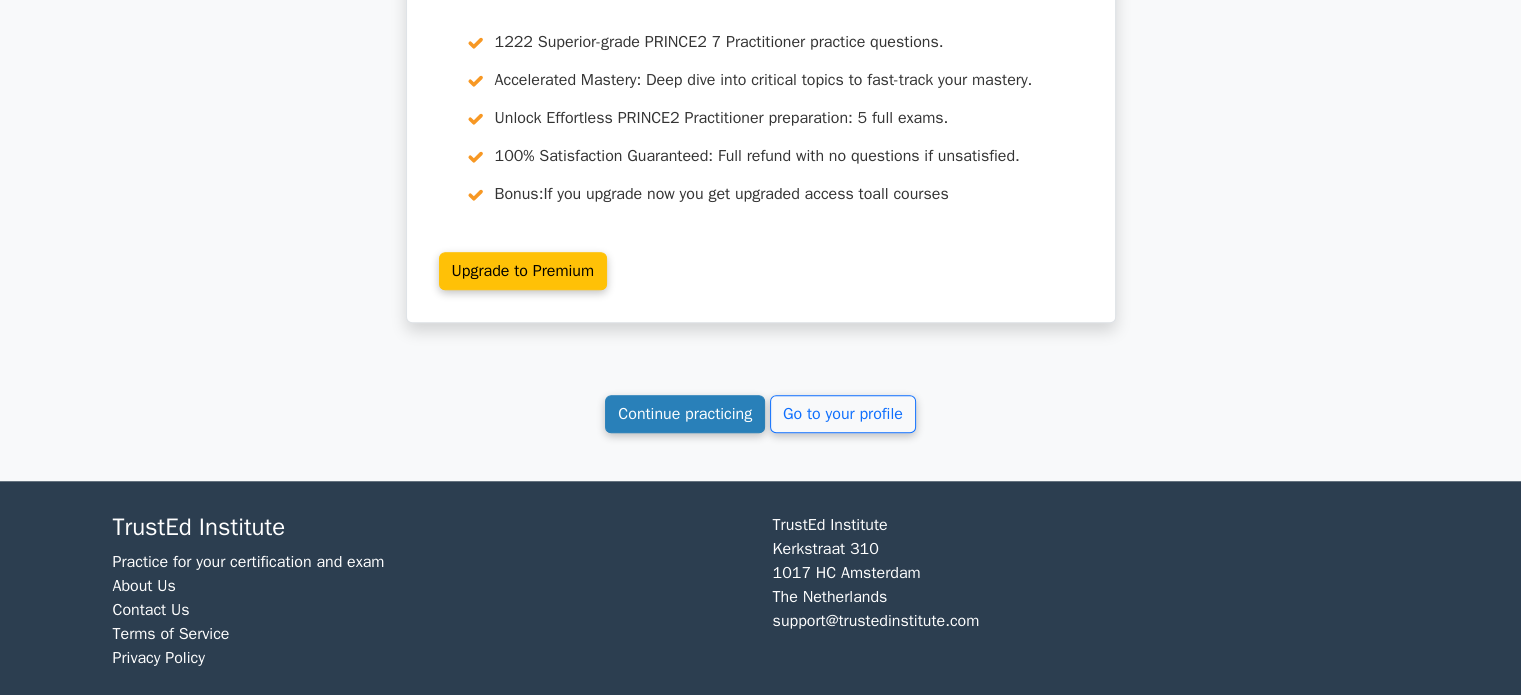 click on "Continue practicing" at bounding box center [685, 414] 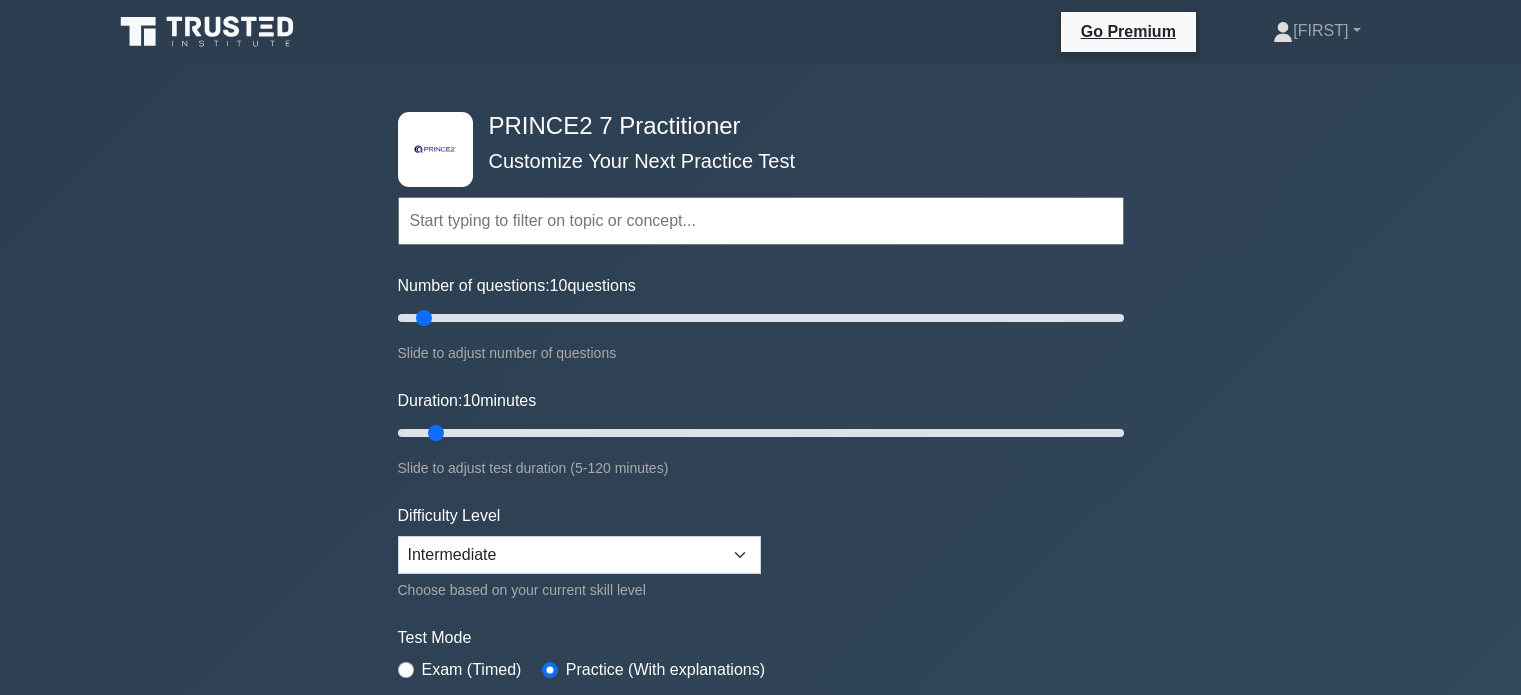 scroll, scrollTop: 0, scrollLeft: 0, axis: both 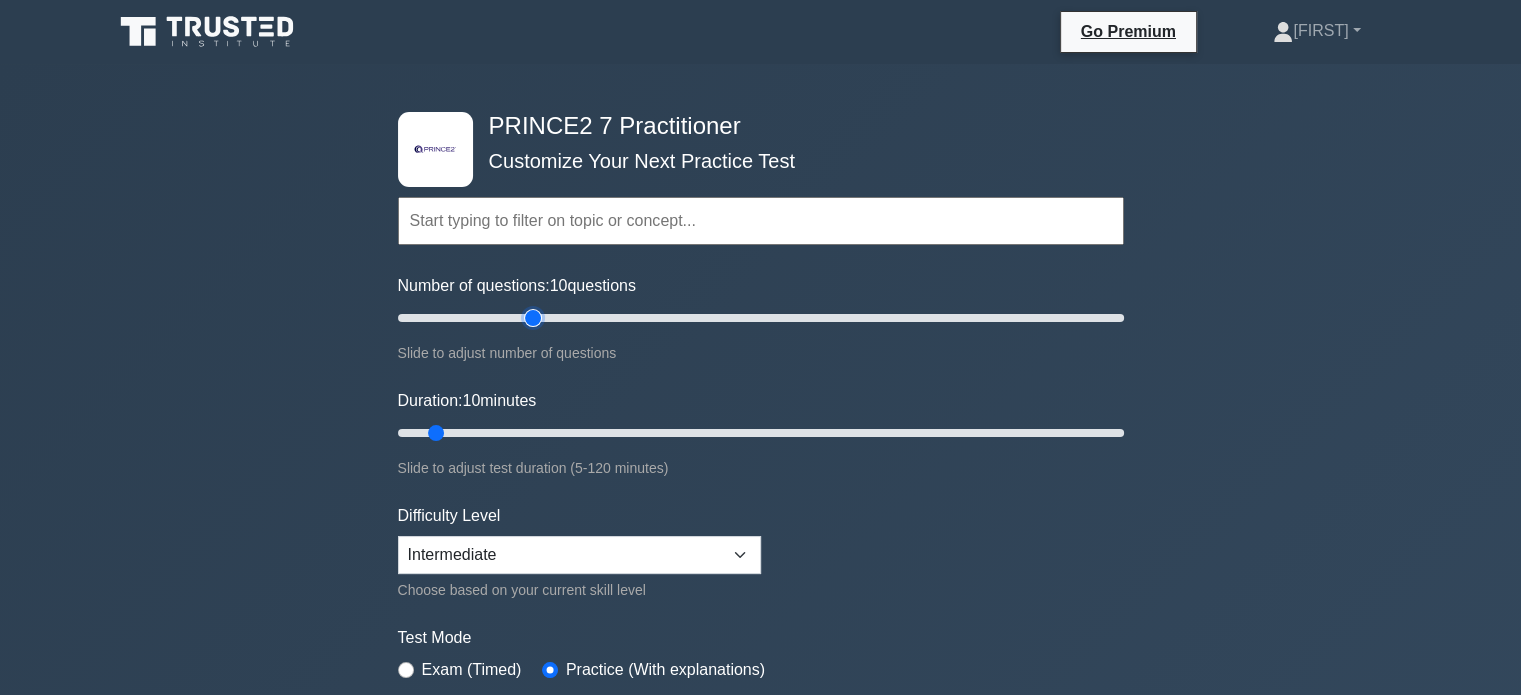 click on "Number of questions:  10  questions" at bounding box center (761, 318) 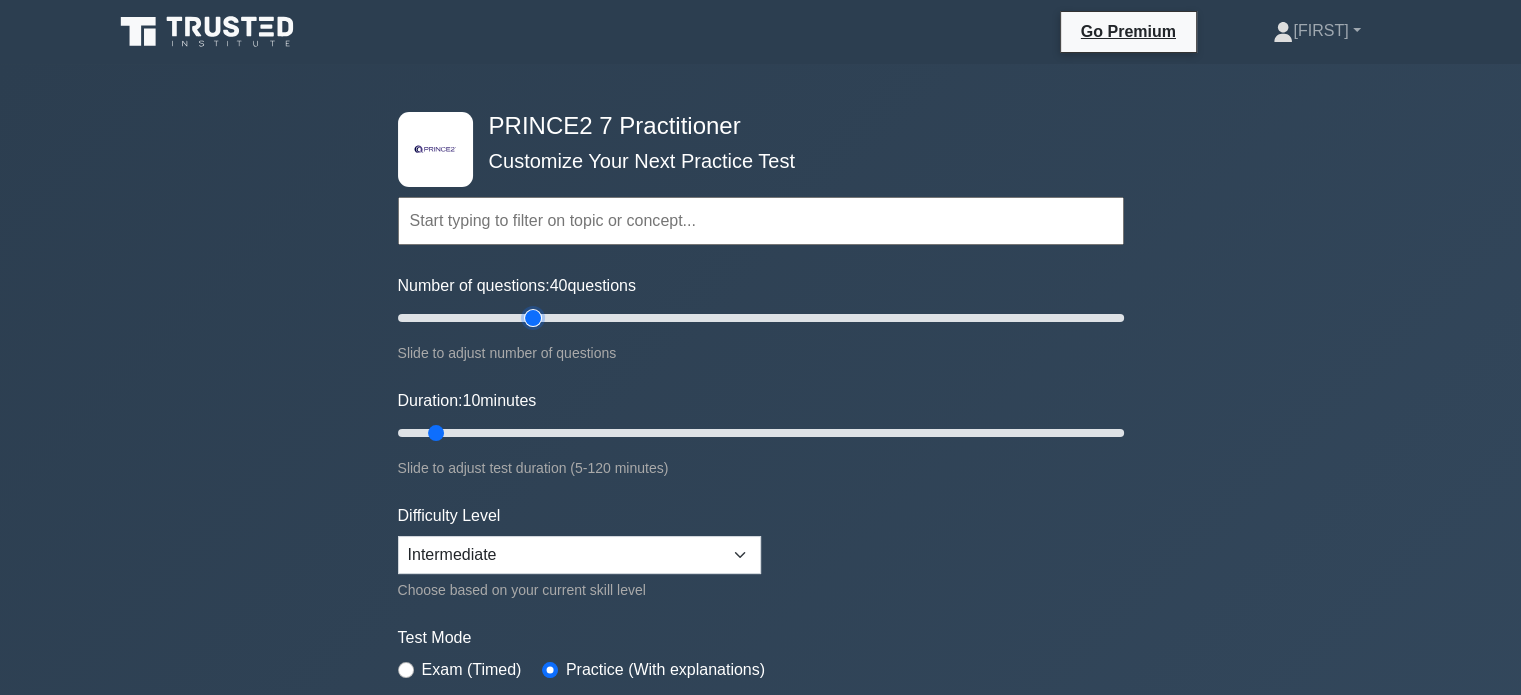 click on "Number of questions:  40  questions" at bounding box center (761, 318) 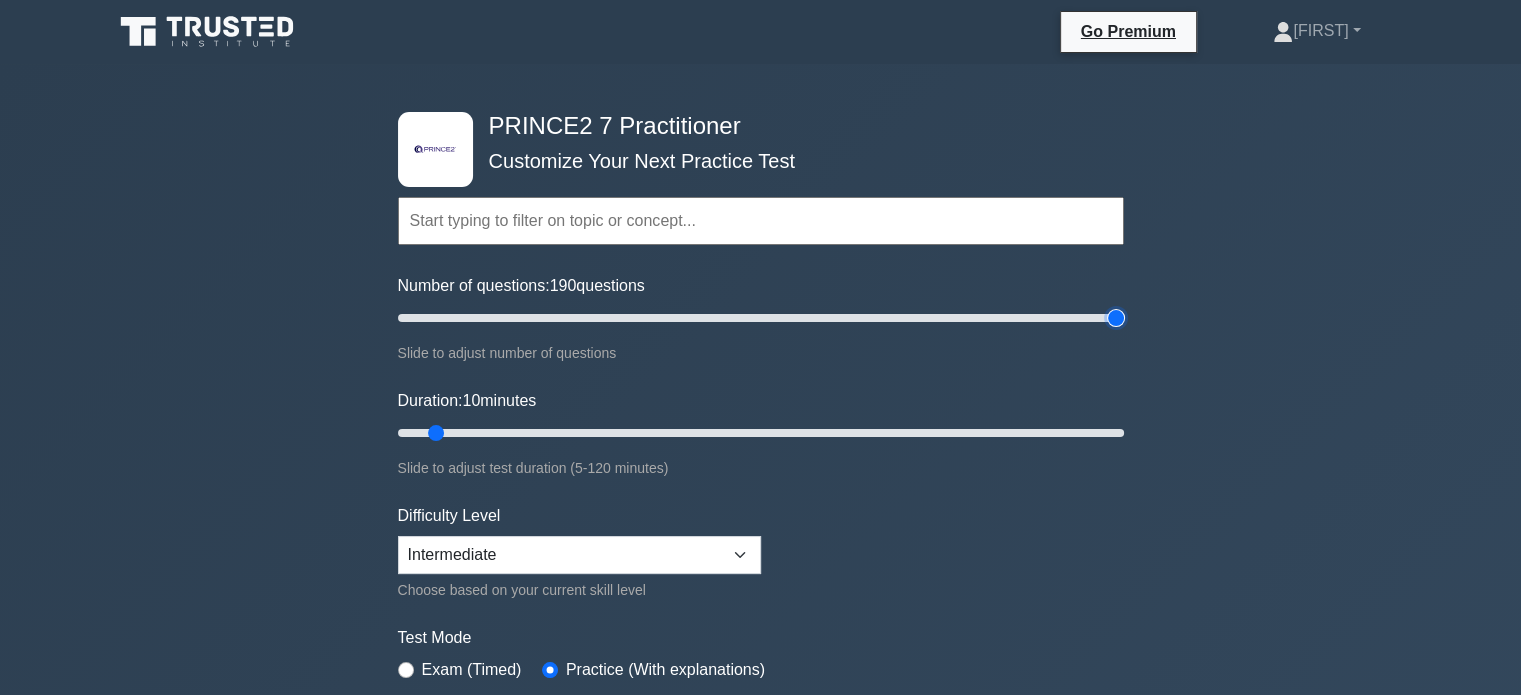 drag, startPoint x: 540, startPoint y: 324, endPoint x: 1203, endPoint y: 330, distance: 663.02716 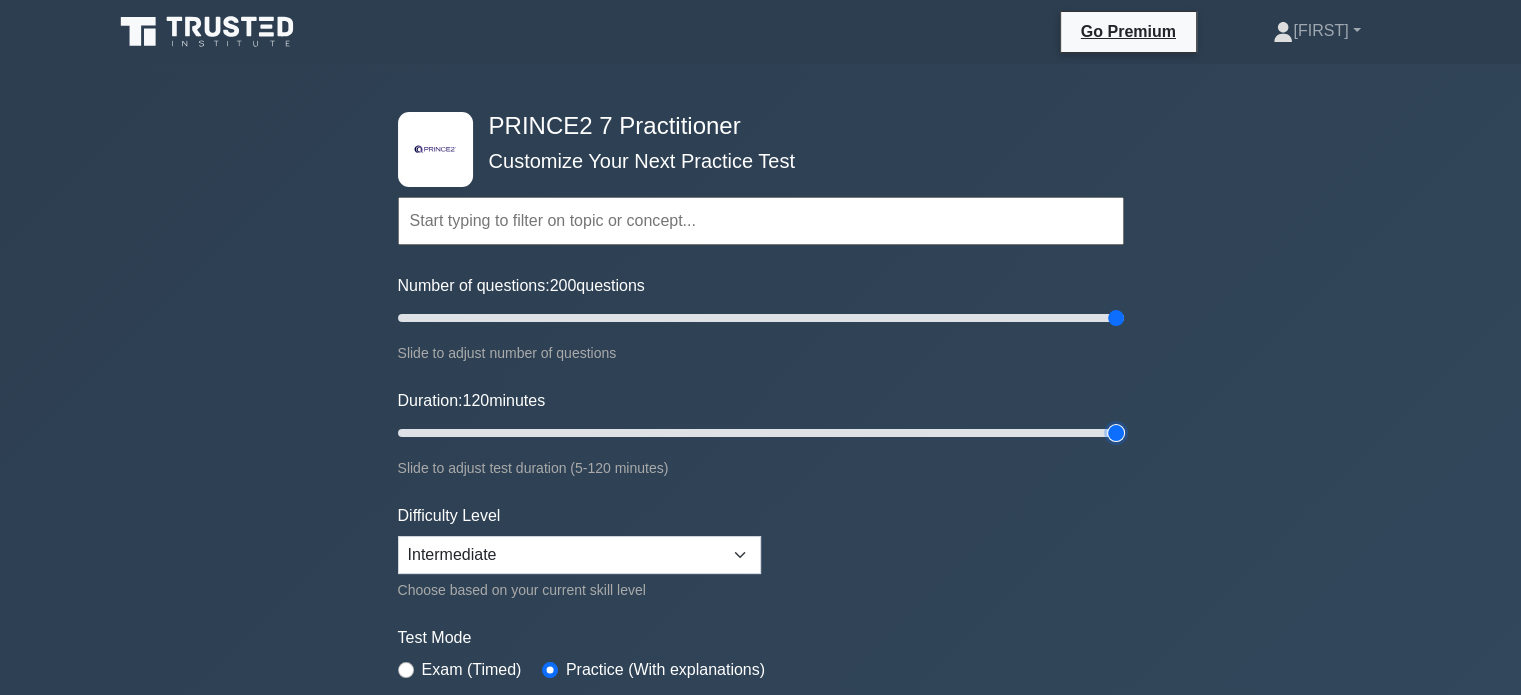 type on "120" 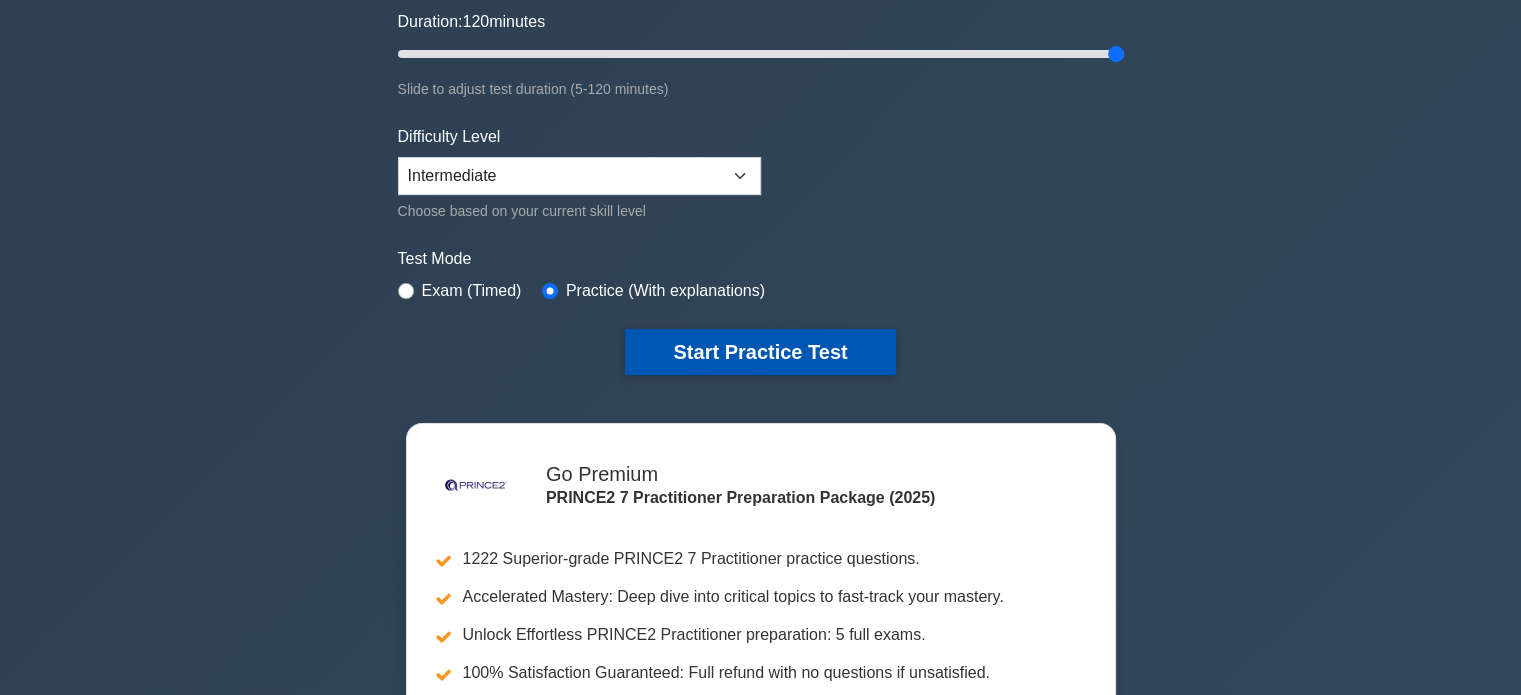 click on "Start Practice Test" at bounding box center (760, 352) 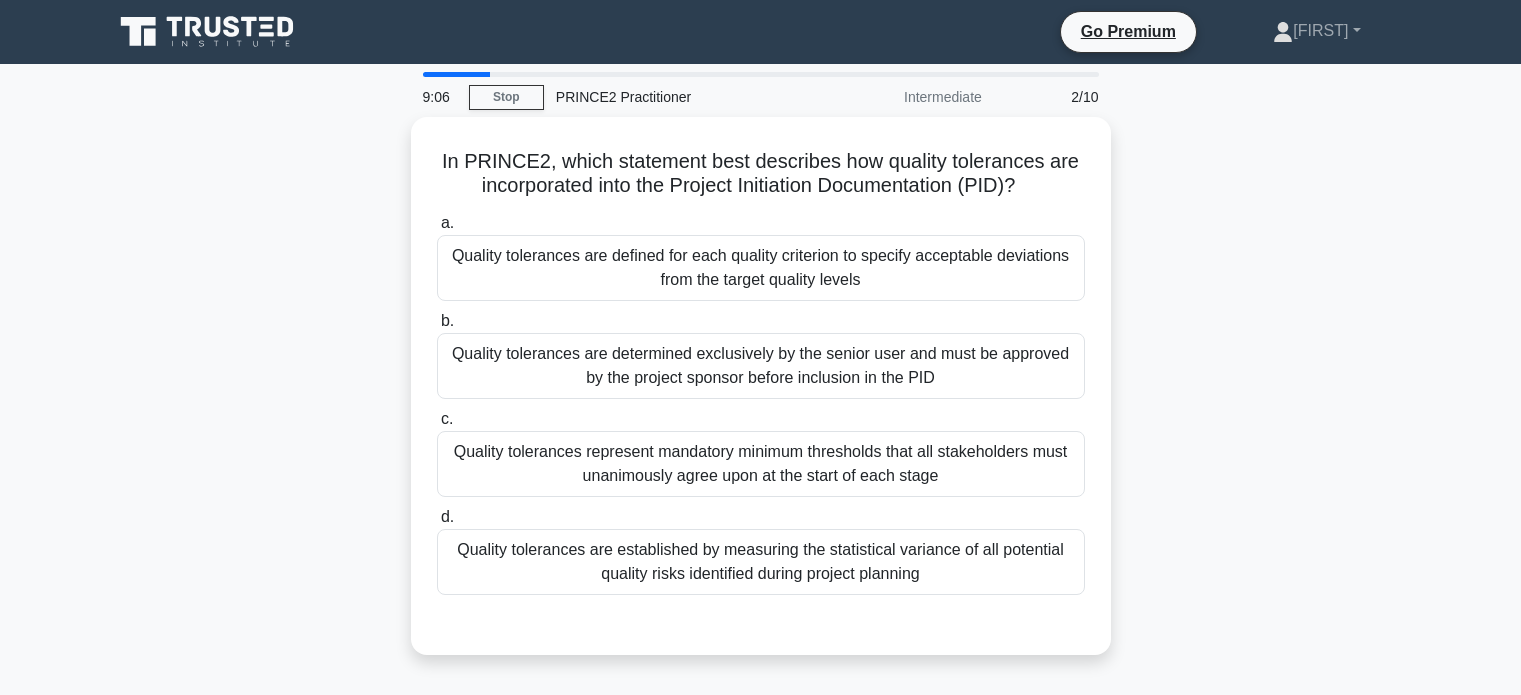 scroll, scrollTop: 0, scrollLeft: 0, axis: both 